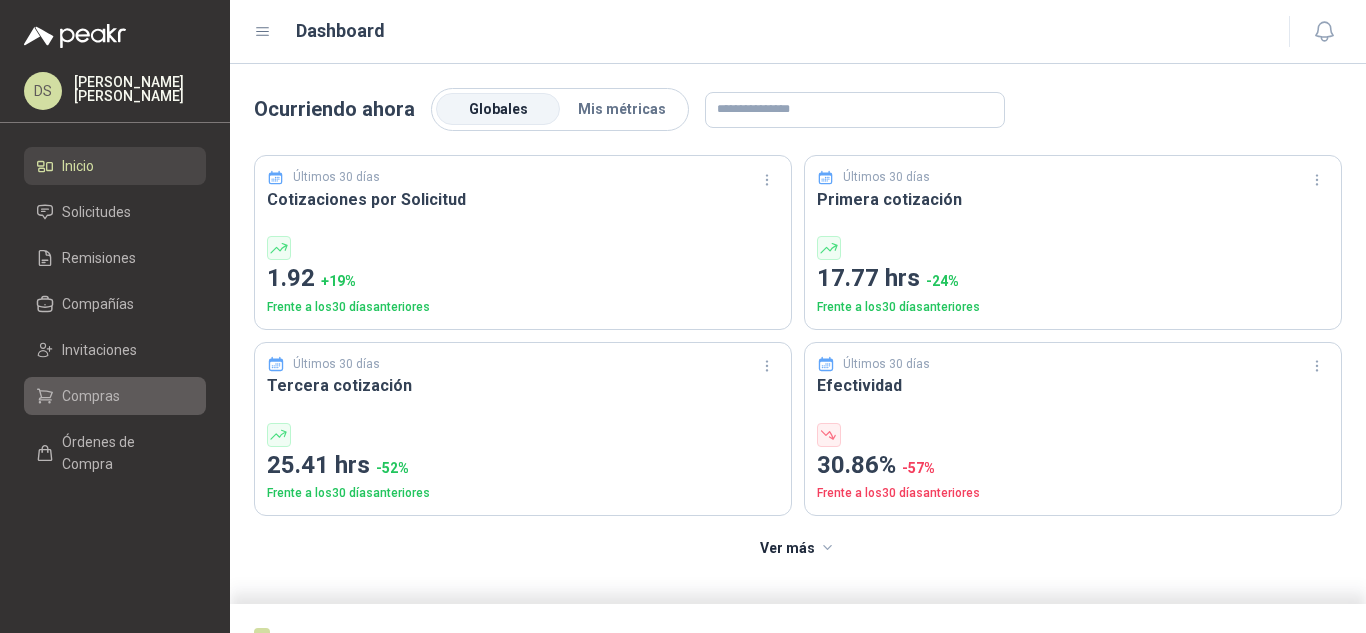 scroll, scrollTop: 0, scrollLeft: 0, axis: both 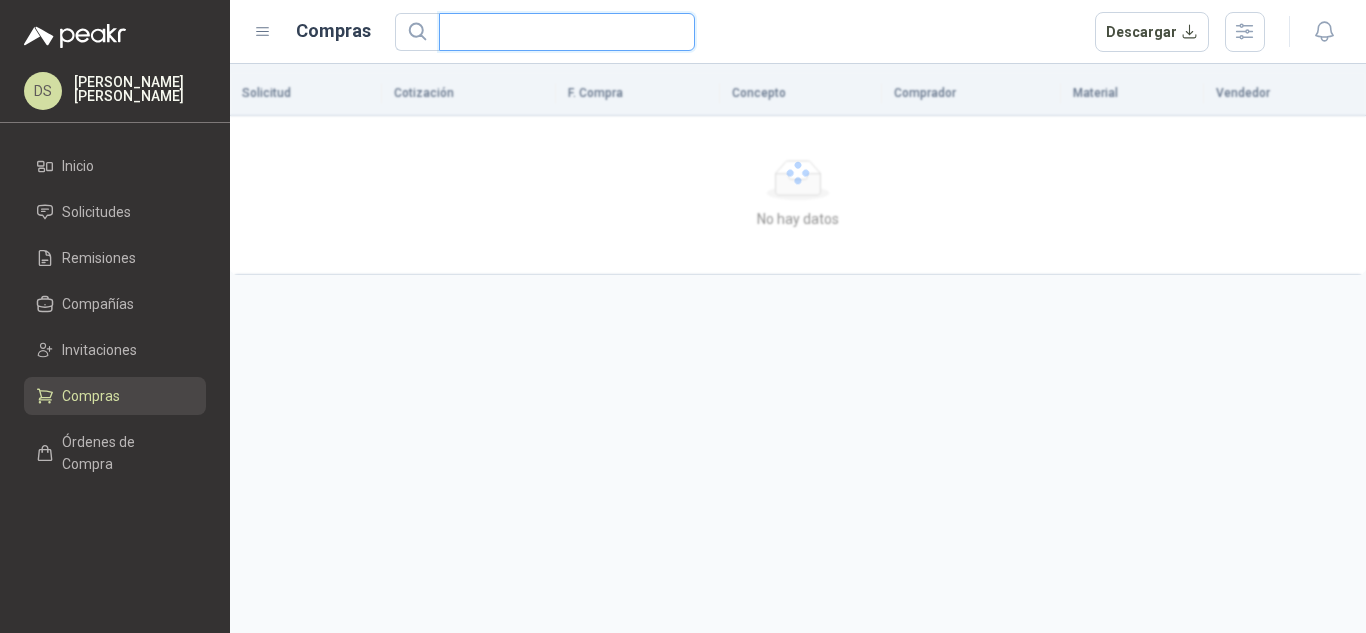 click at bounding box center (559, 32) 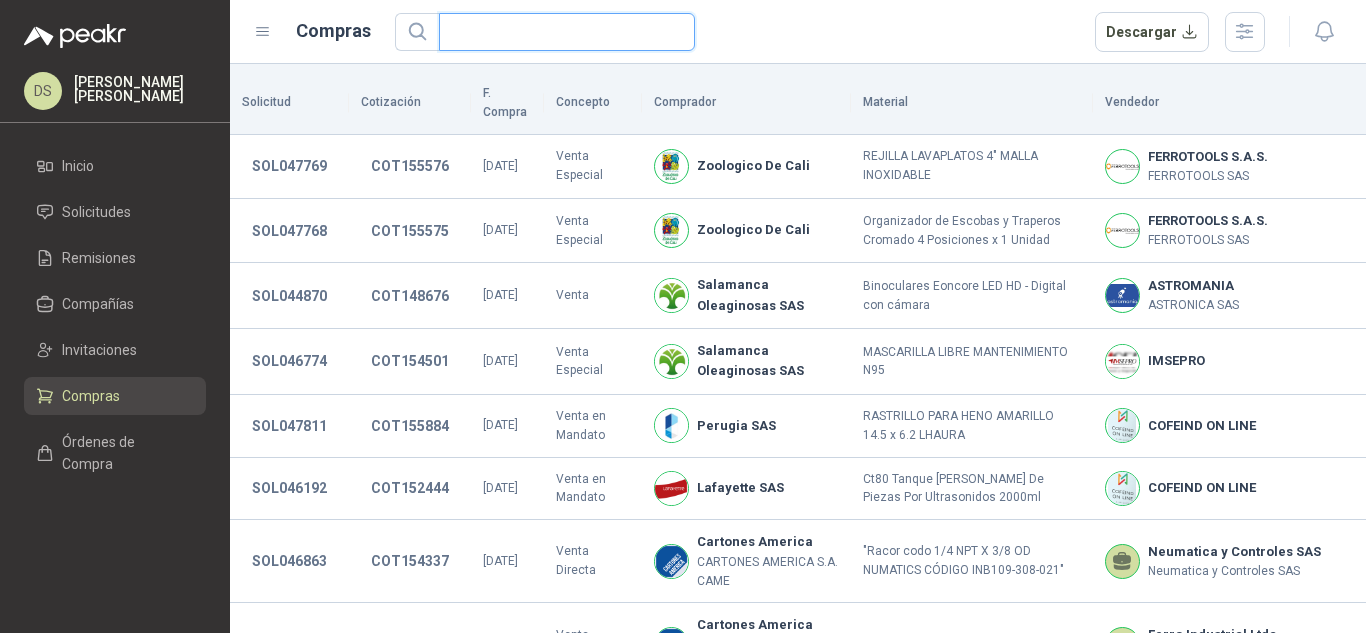 paste on "****" 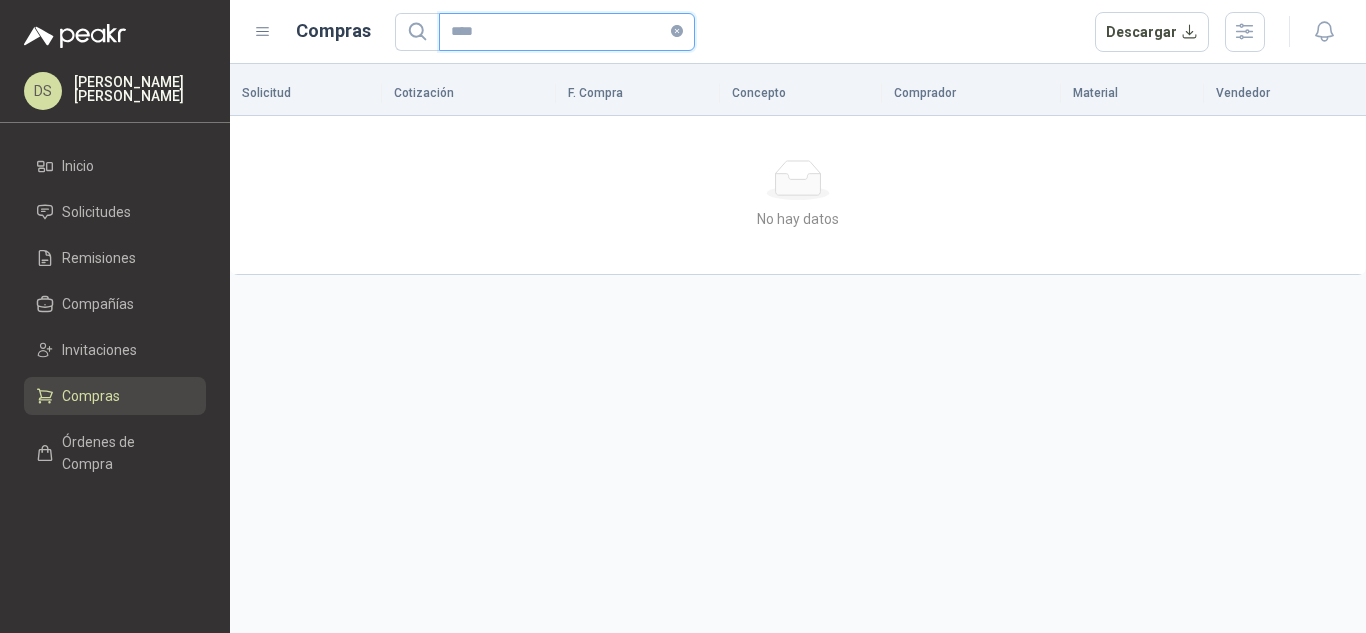 type on "****" 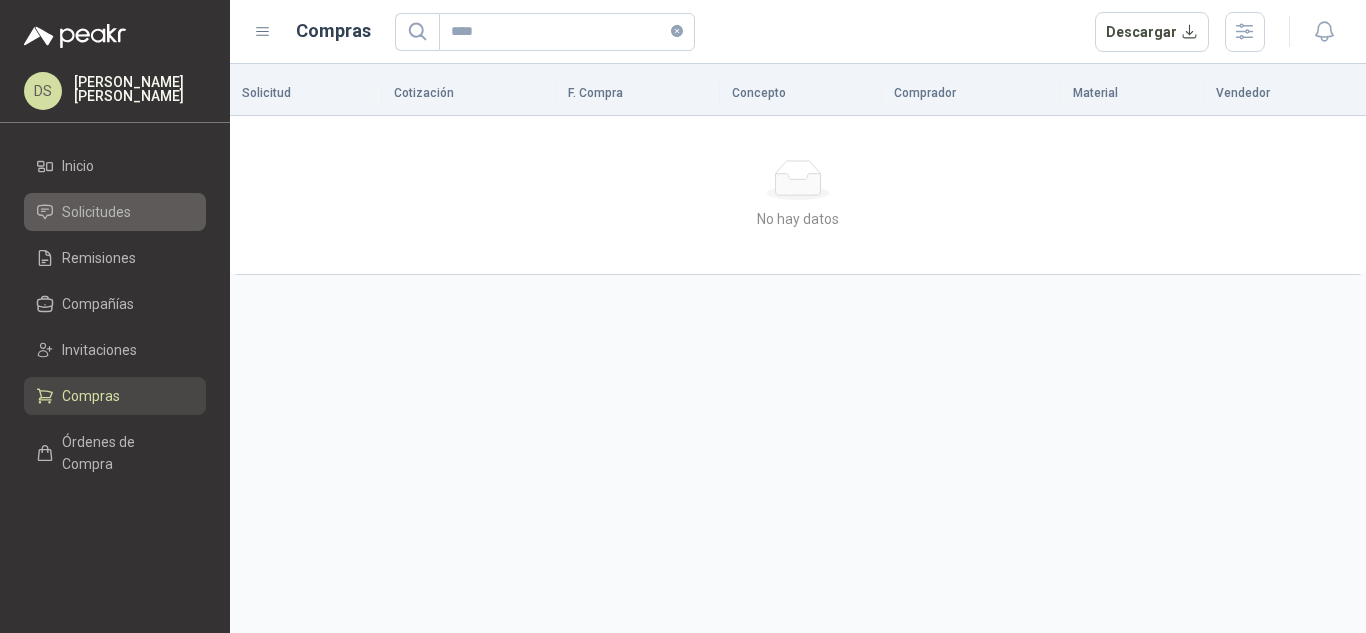 click on "Solicitudes" at bounding box center [96, 212] 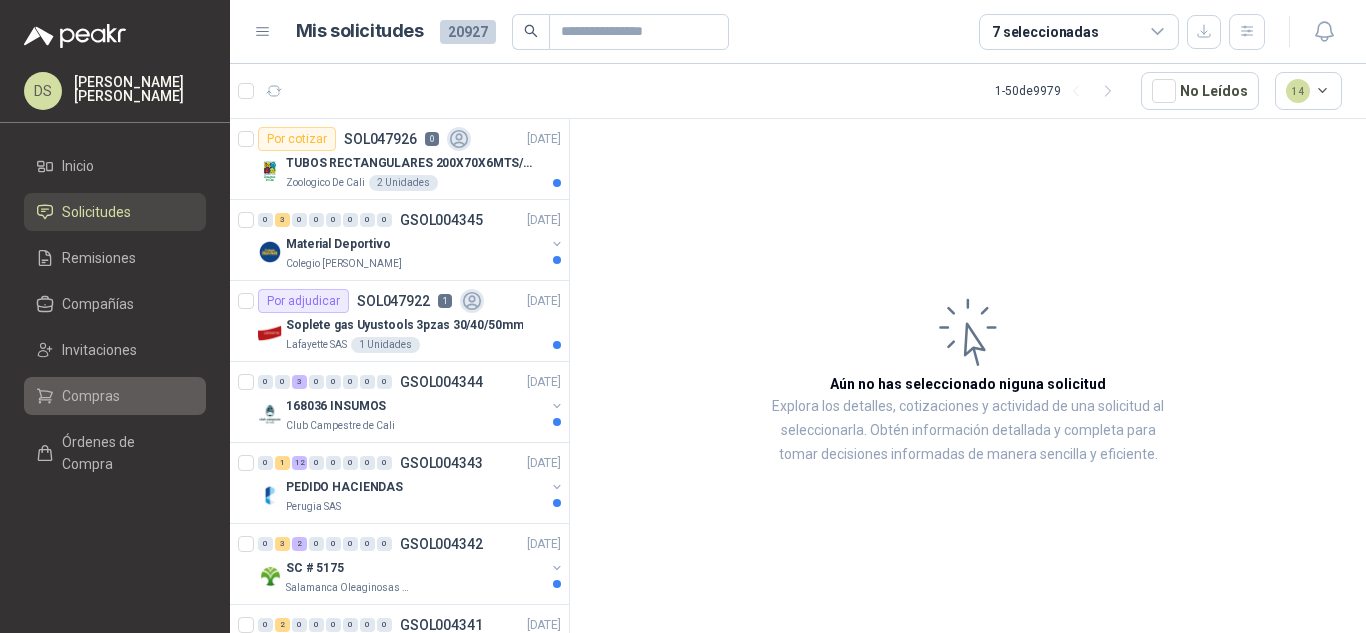 click on "Compras" at bounding box center [115, 396] 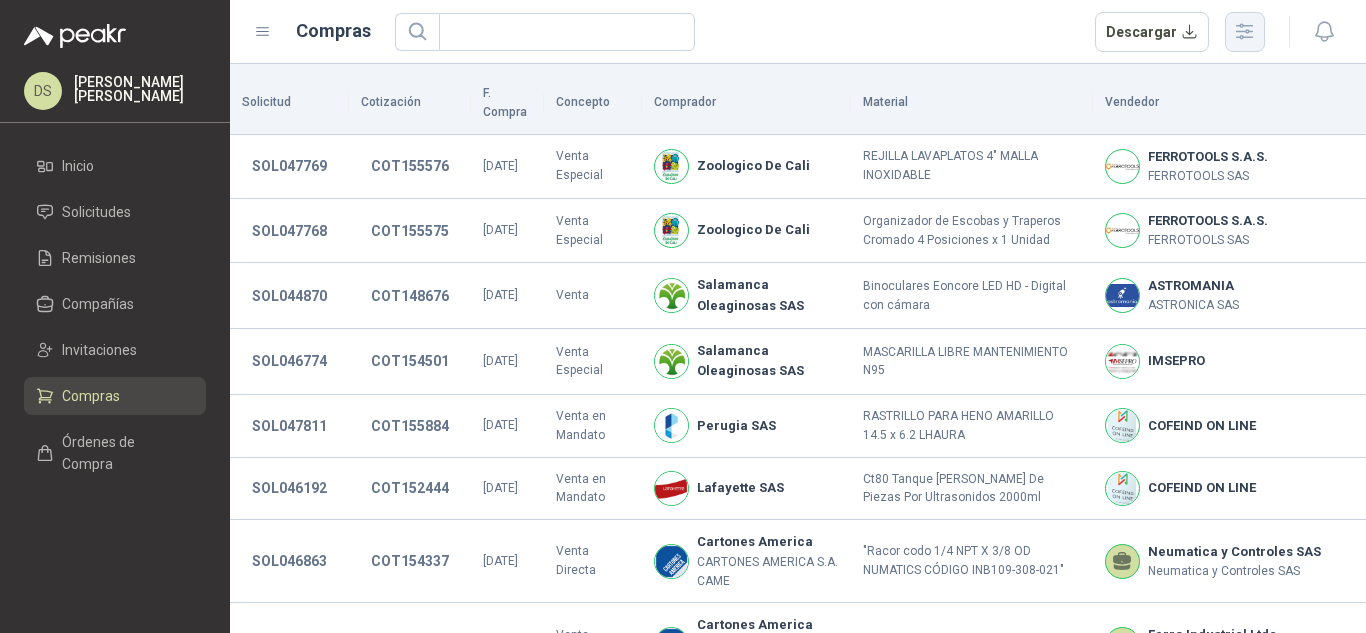 click 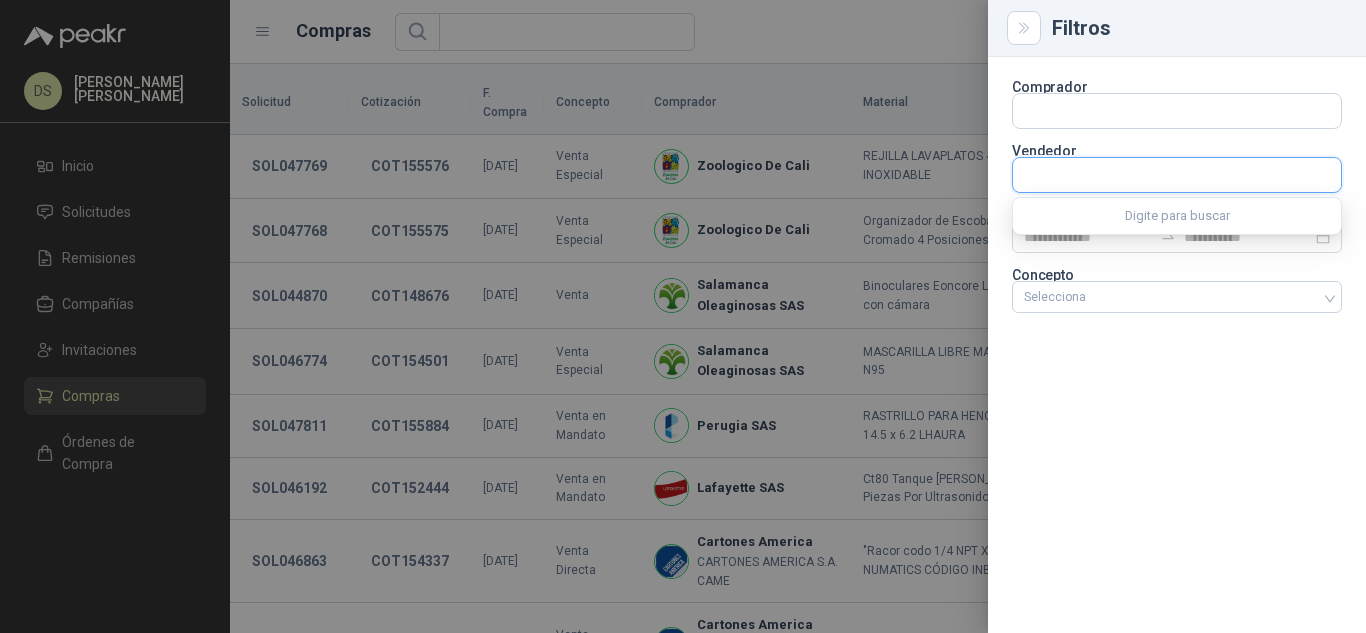 click at bounding box center (1177, 175) 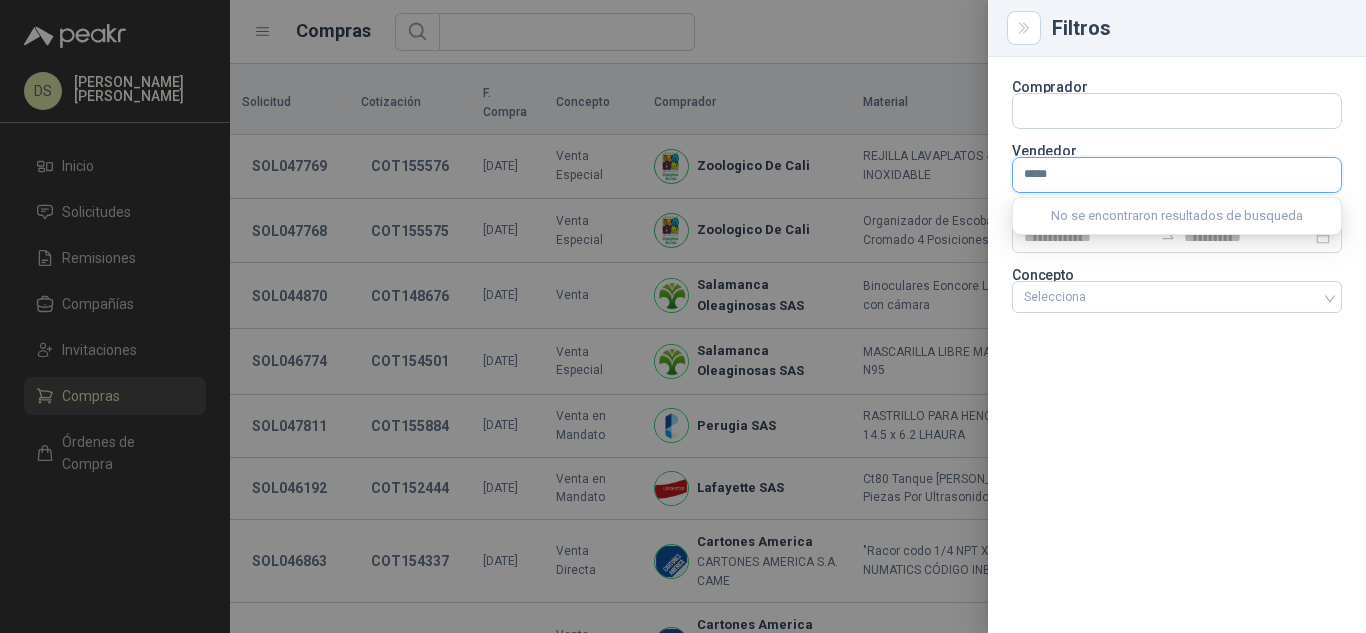 type on "******" 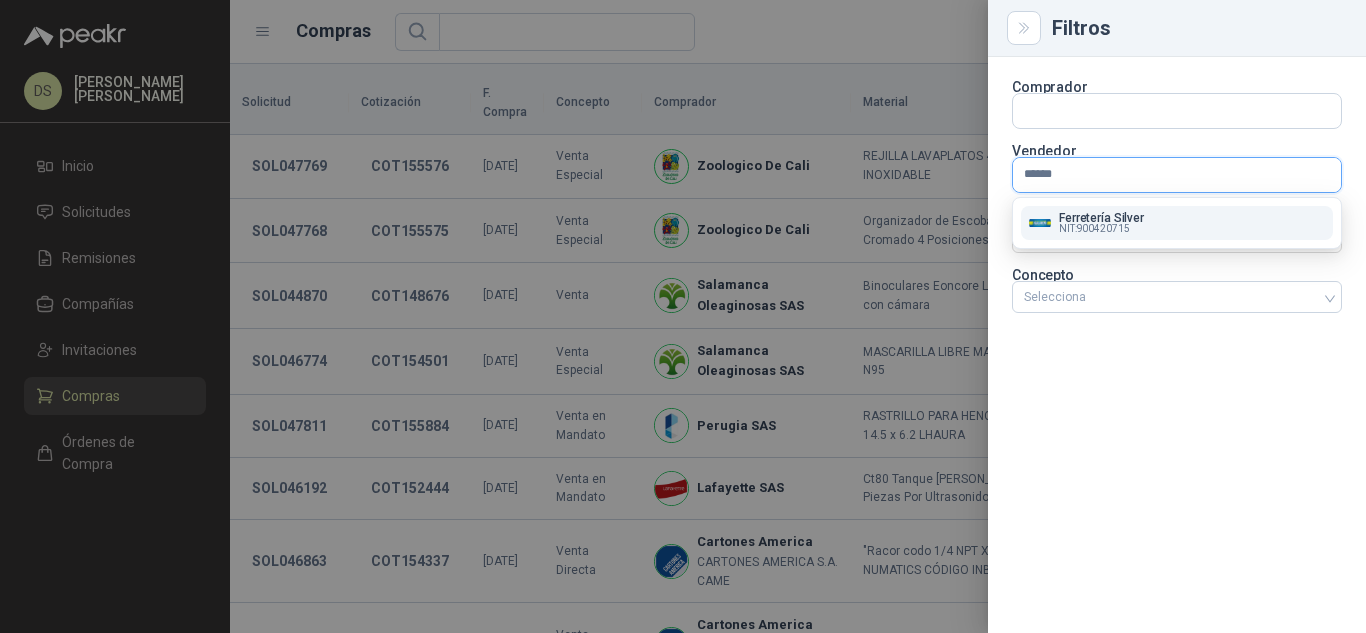 type 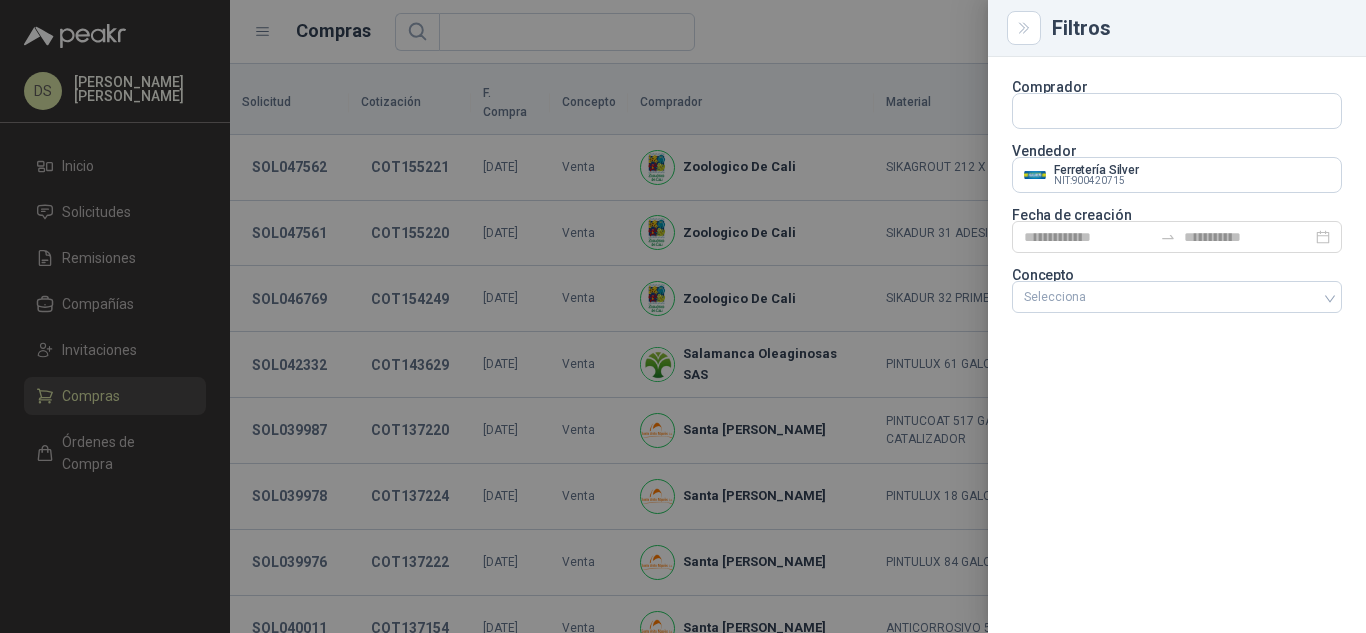 click at bounding box center (683, 316) 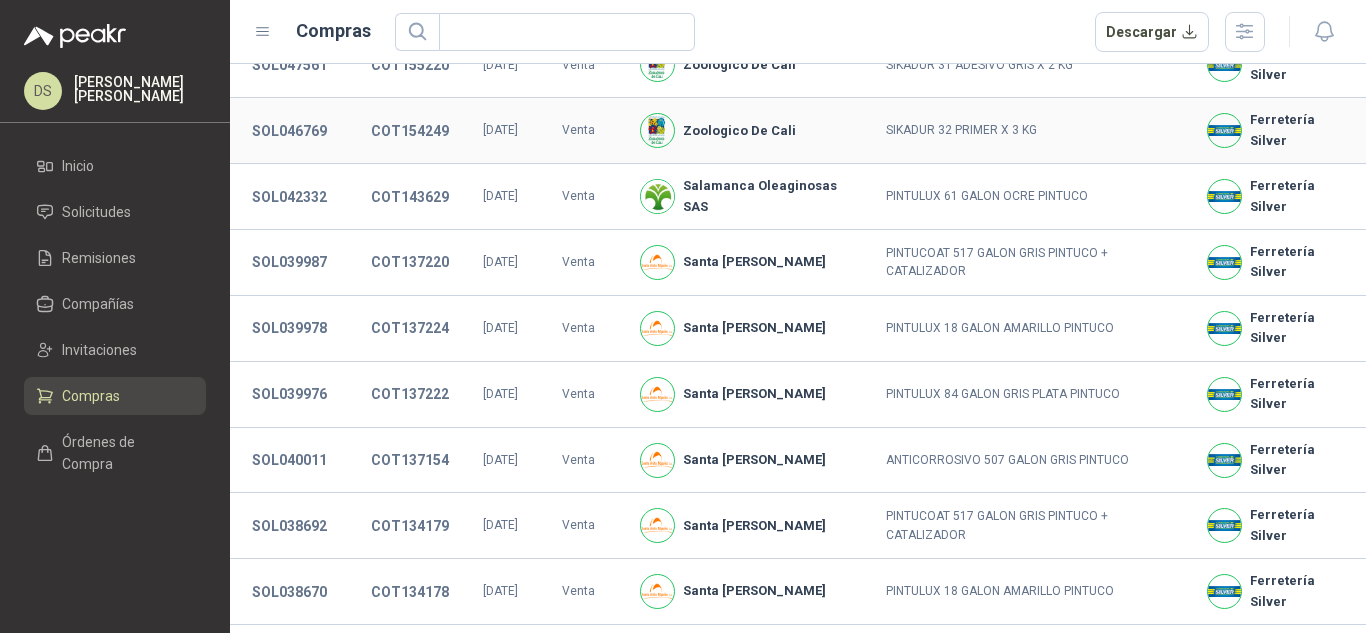 scroll, scrollTop: 267, scrollLeft: 0, axis: vertical 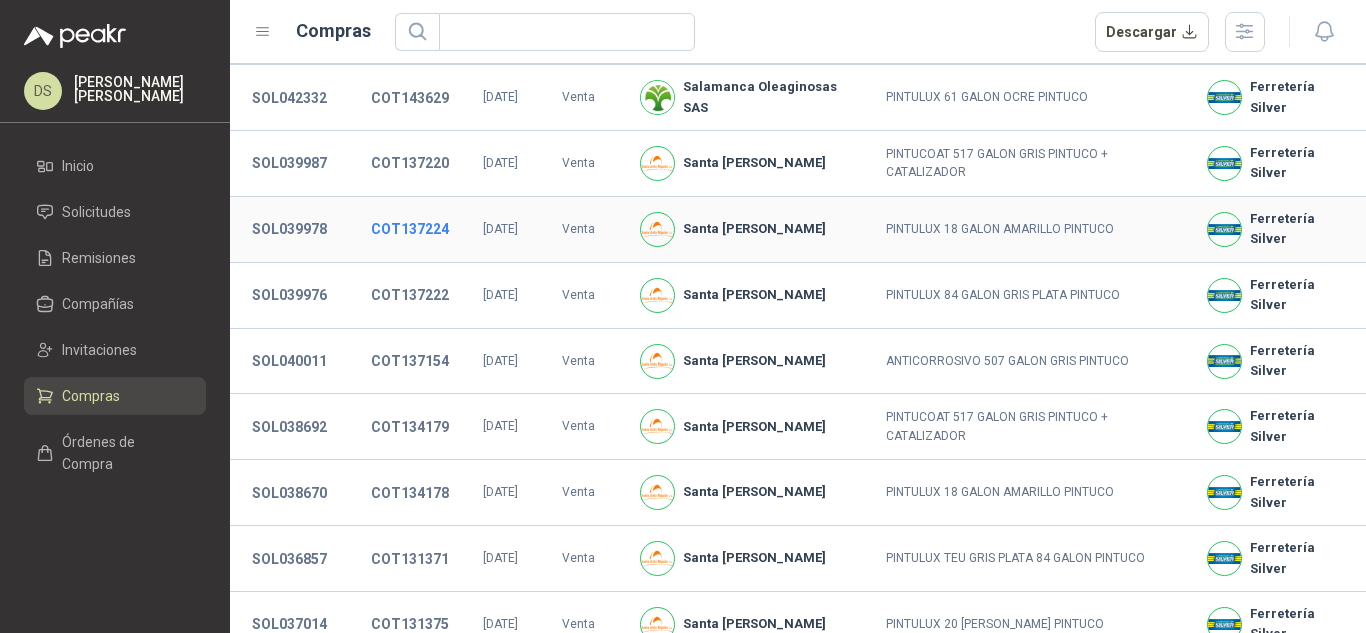 click on "COT137224" at bounding box center [410, 229] 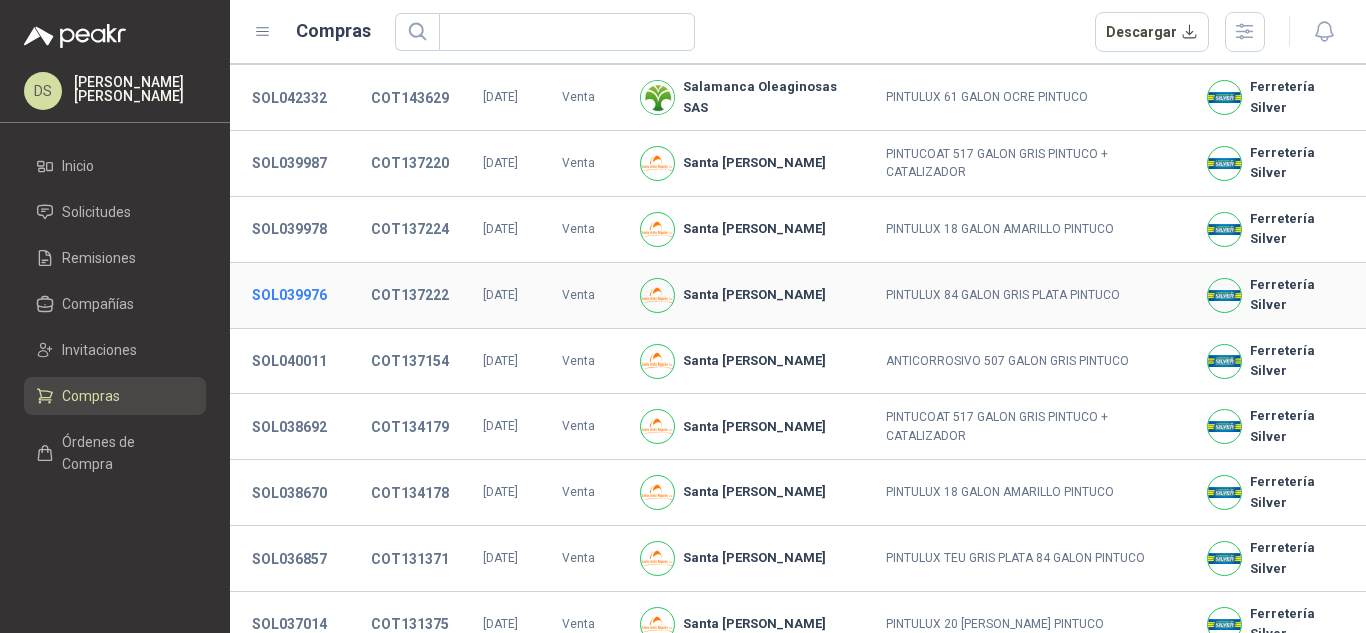 click on "SOL039976" at bounding box center [289, 295] 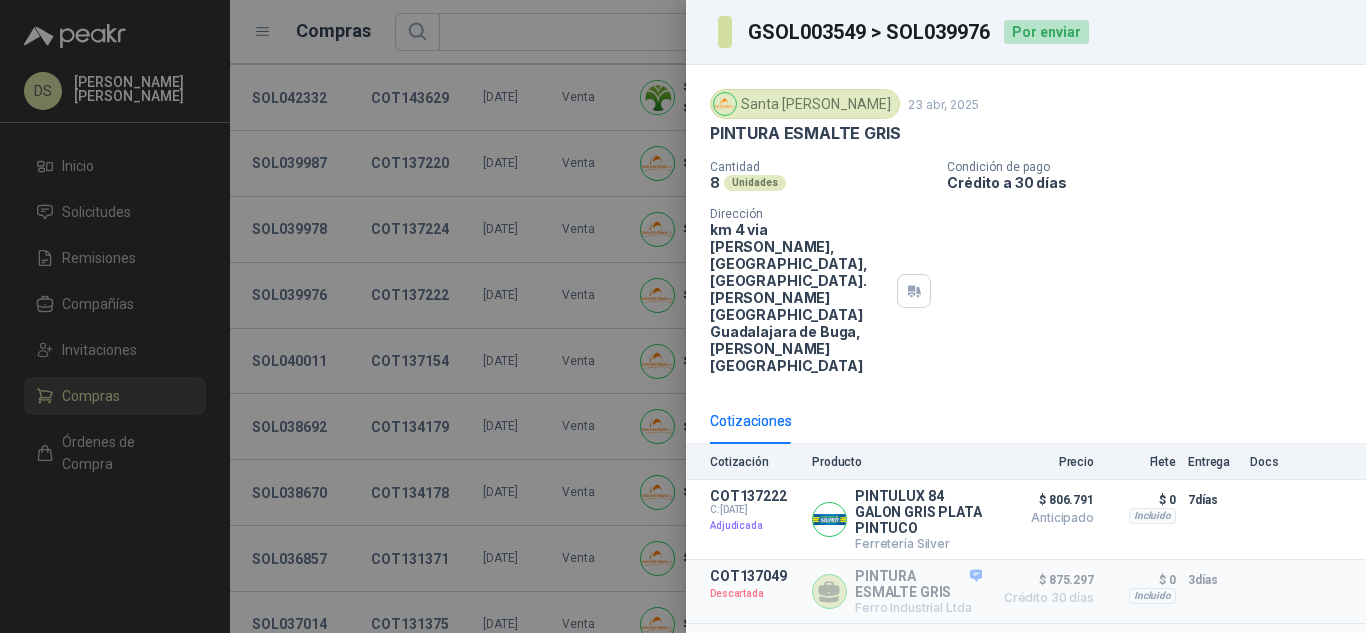 click on "GSOL003549 > SOL039976" at bounding box center (870, 32) 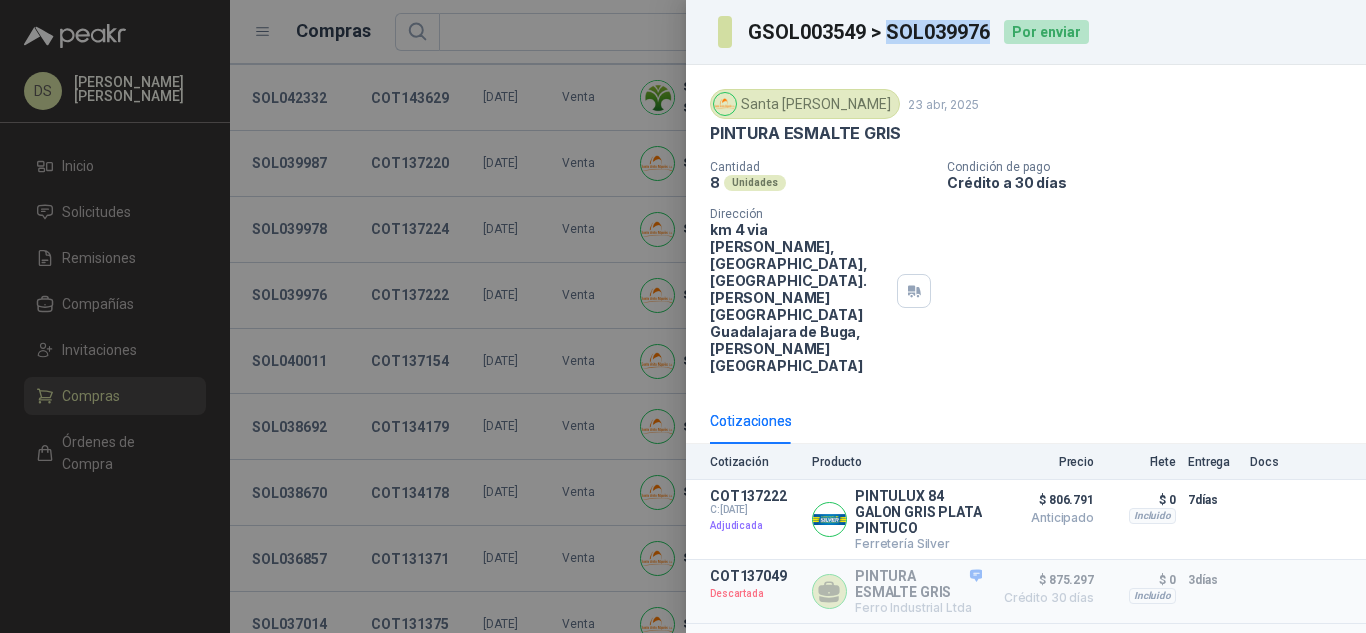 click on "GSOL003549 > SOL039976" at bounding box center [870, 32] 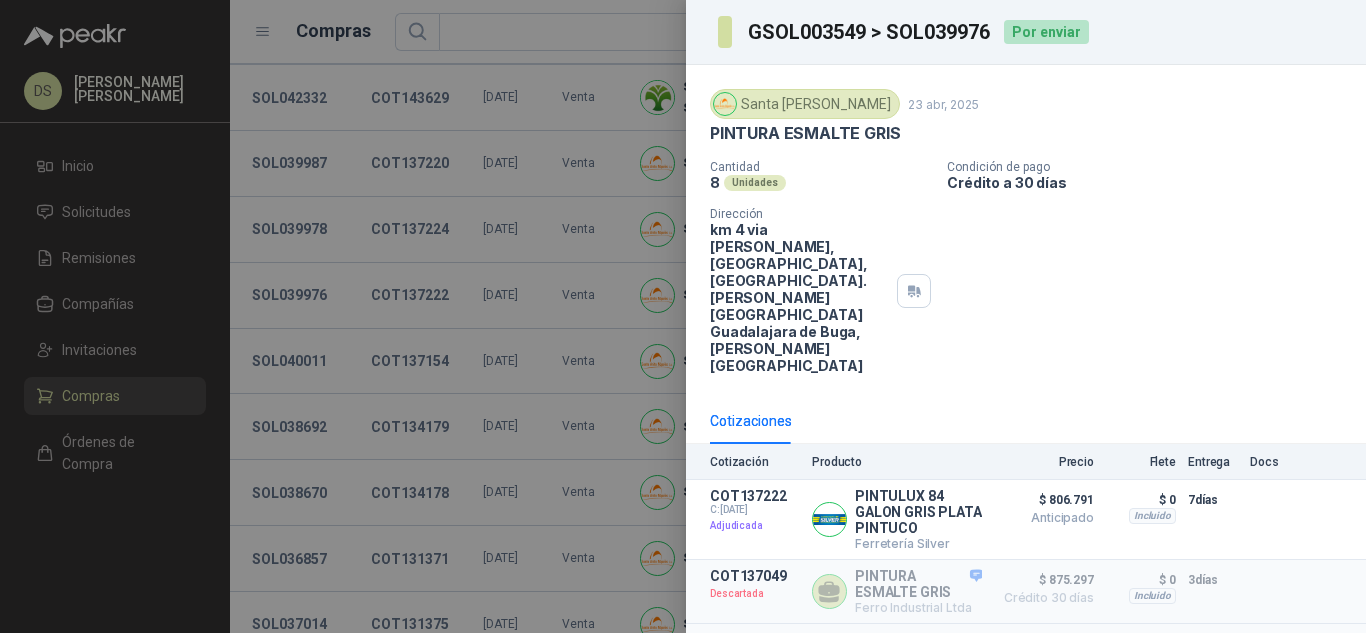 click at bounding box center (683, 316) 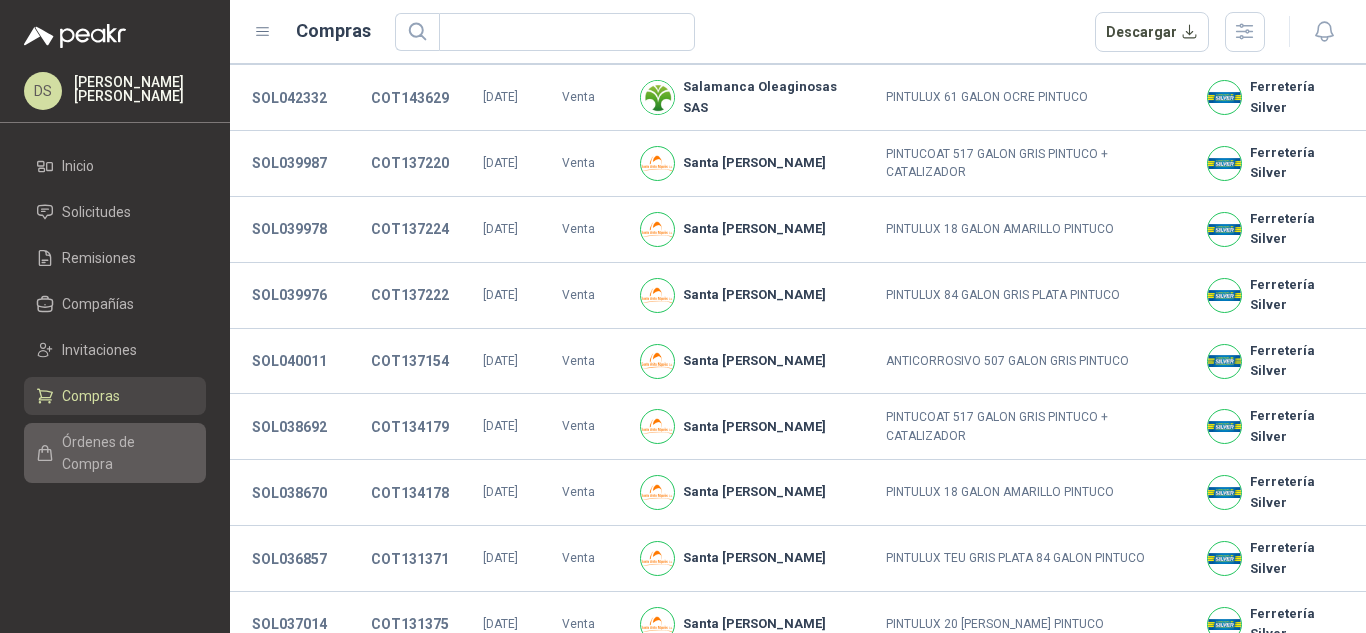 click on "Órdenes de Compra" at bounding box center [124, 453] 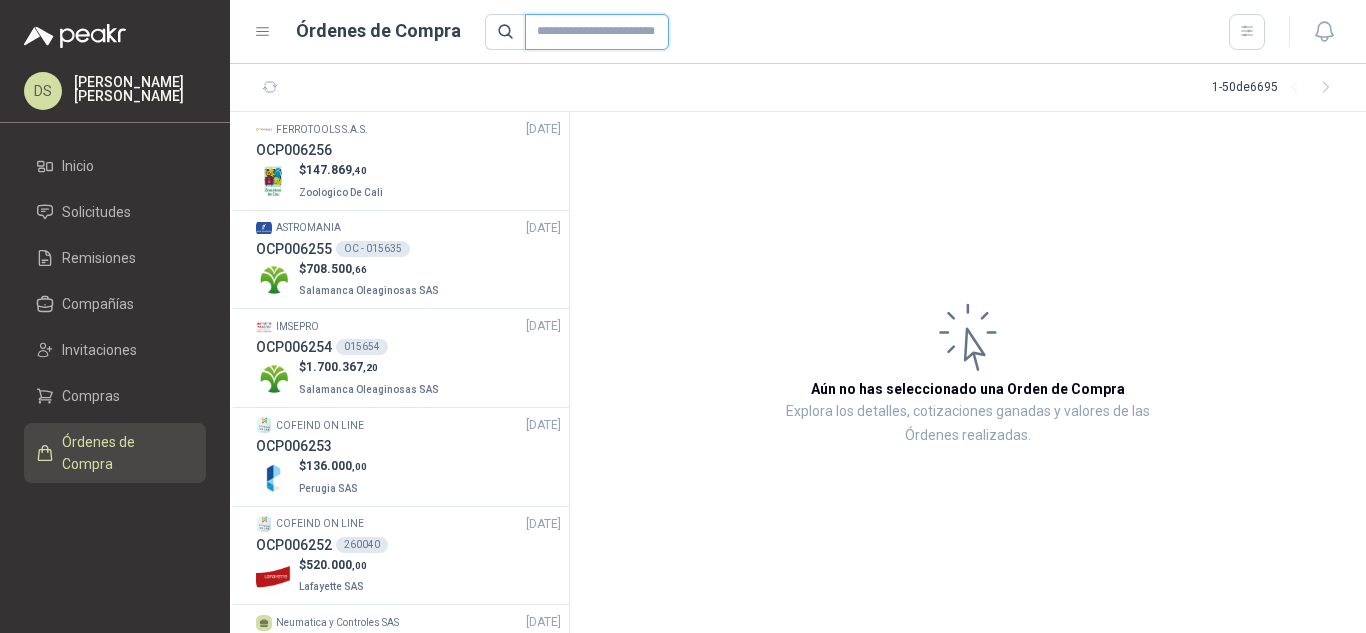 click at bounding box center (597, 32) 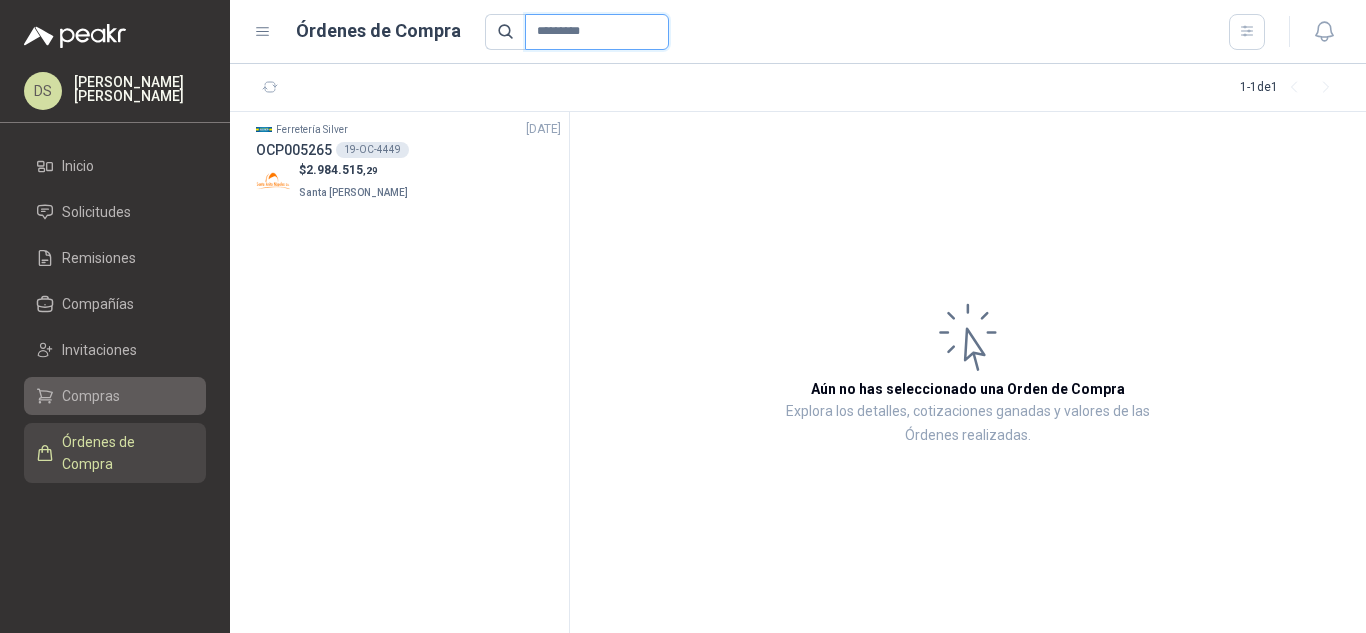type on "*********" 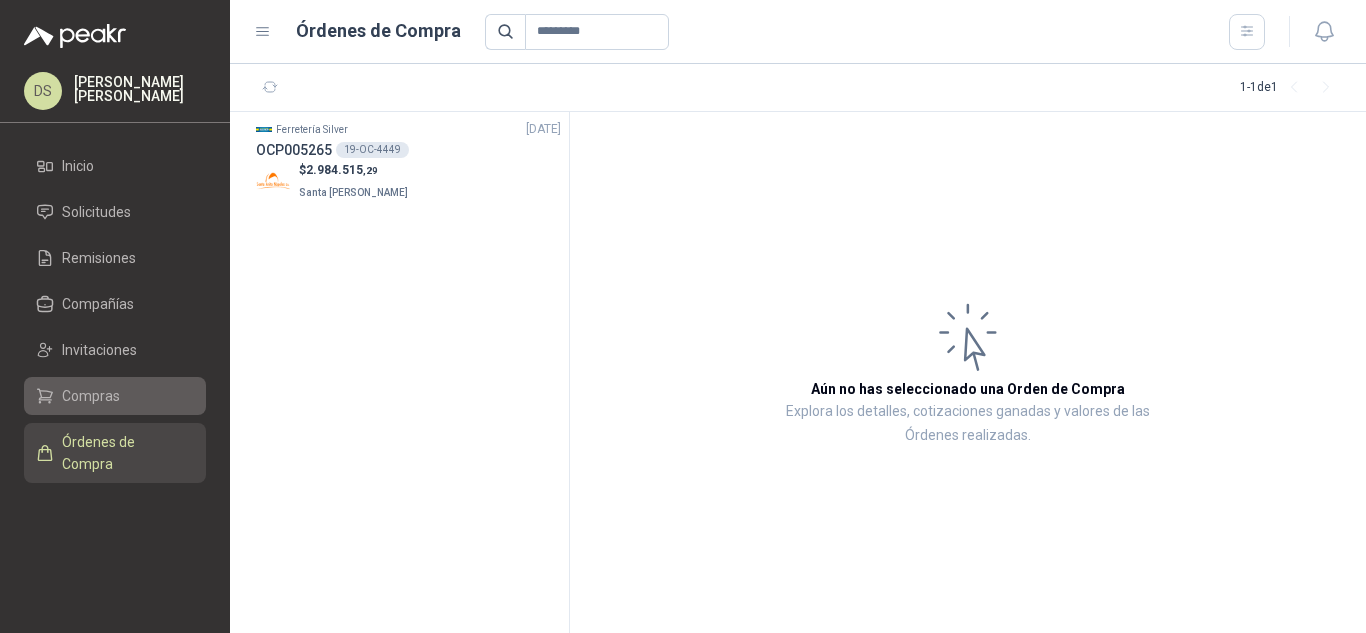 click on "Compras" at bounding box center [91, 396] 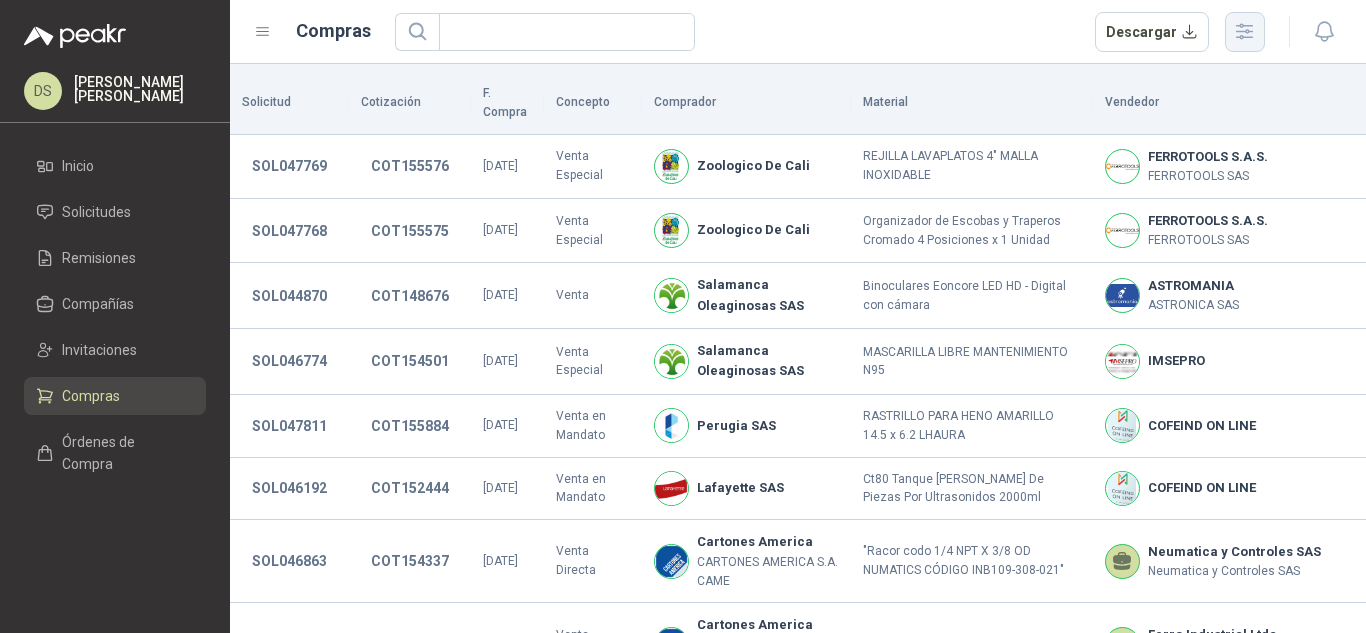 click at bounding box center (1245, 32) 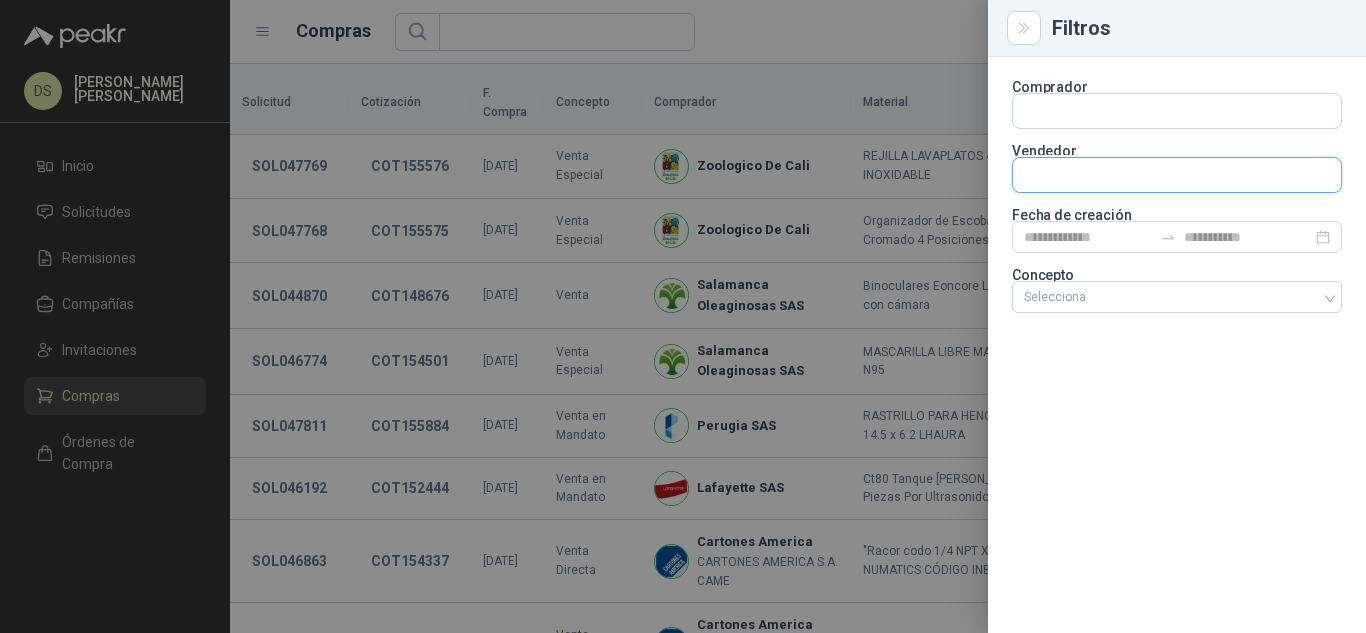 click at bounding box center [1177, 175] 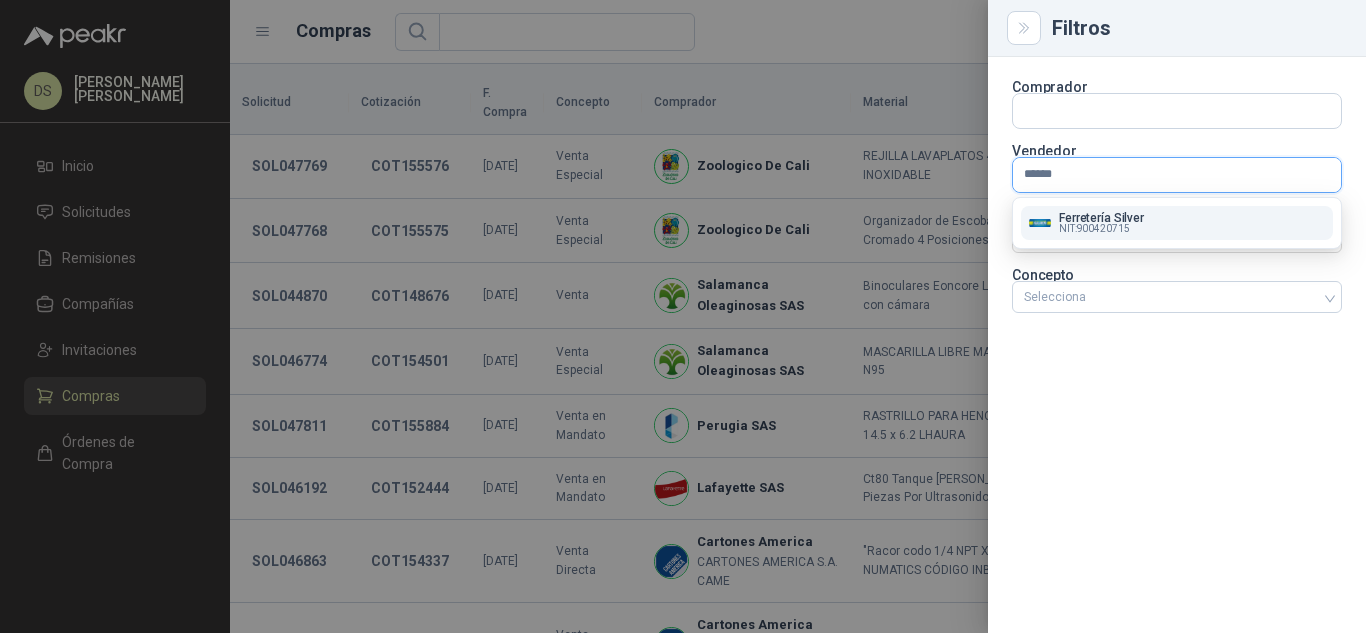 type on "******" 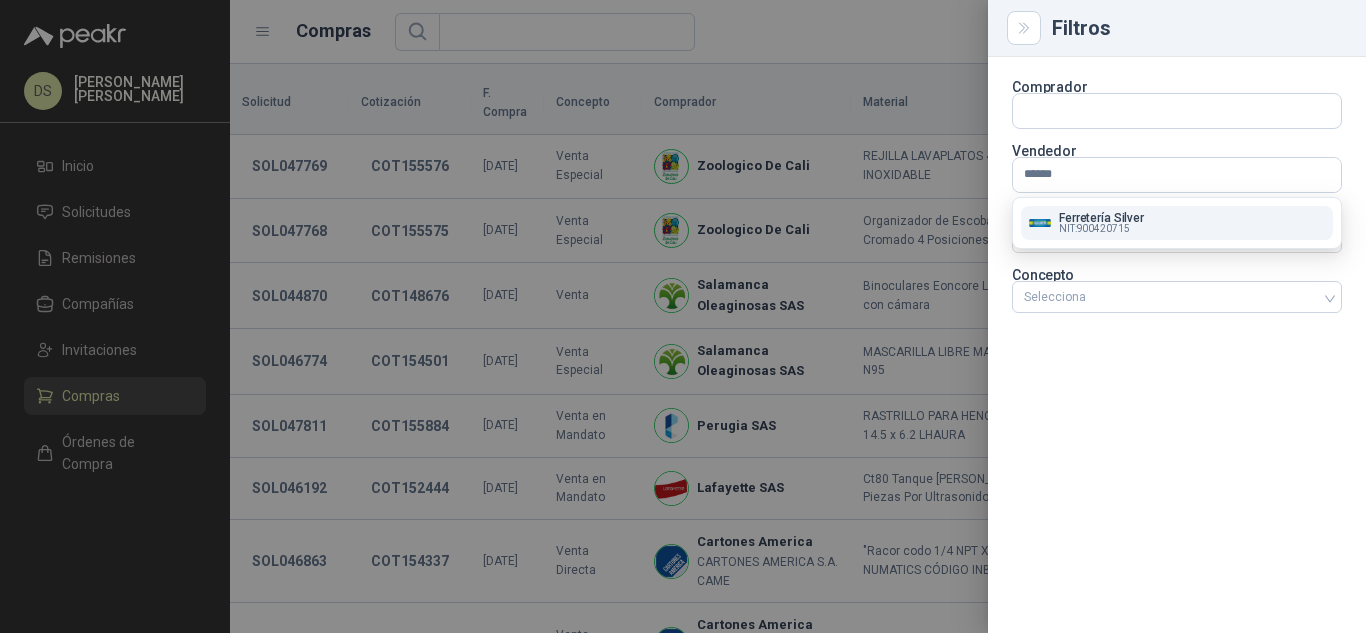 click on "NIT :  900420715" at bounding box center (1094, 229) 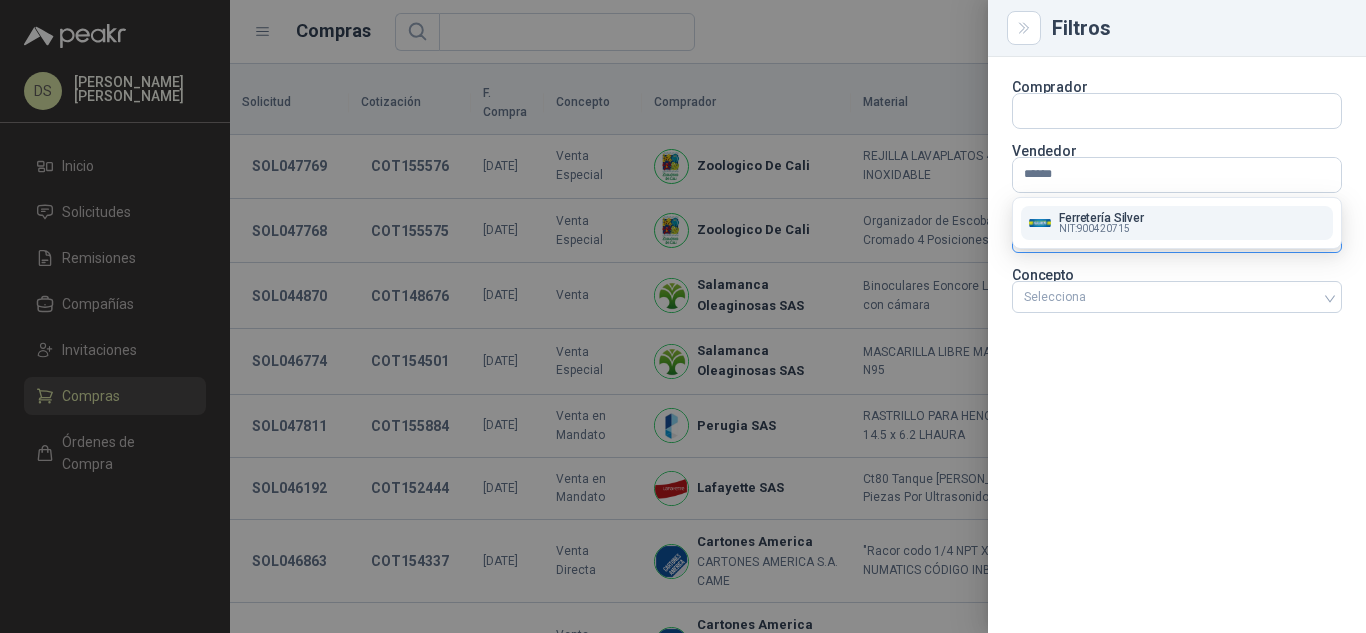 type 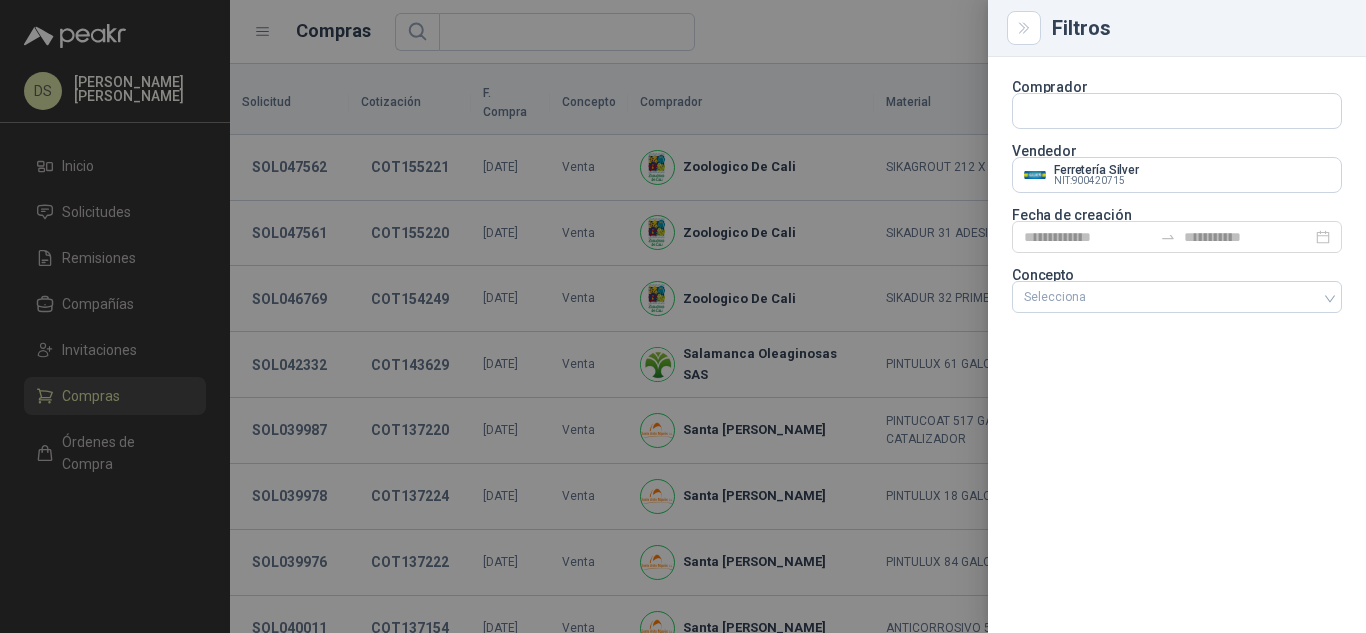 click at bounding box center (683, 316) 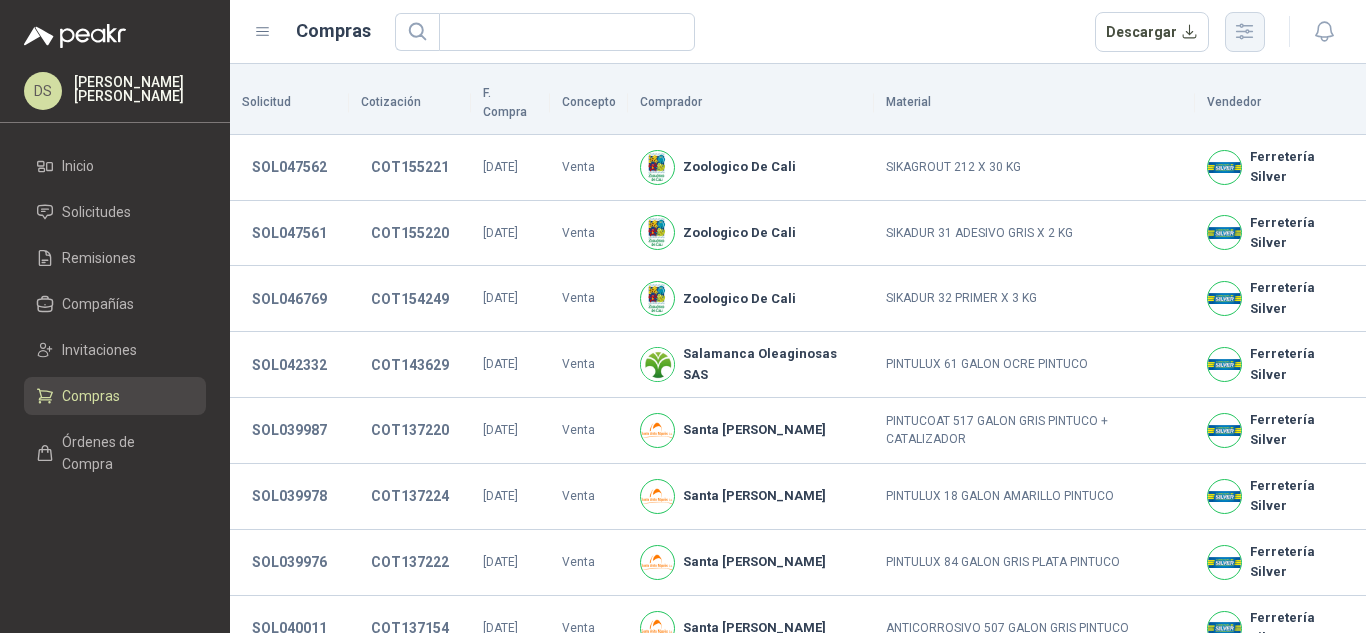 click 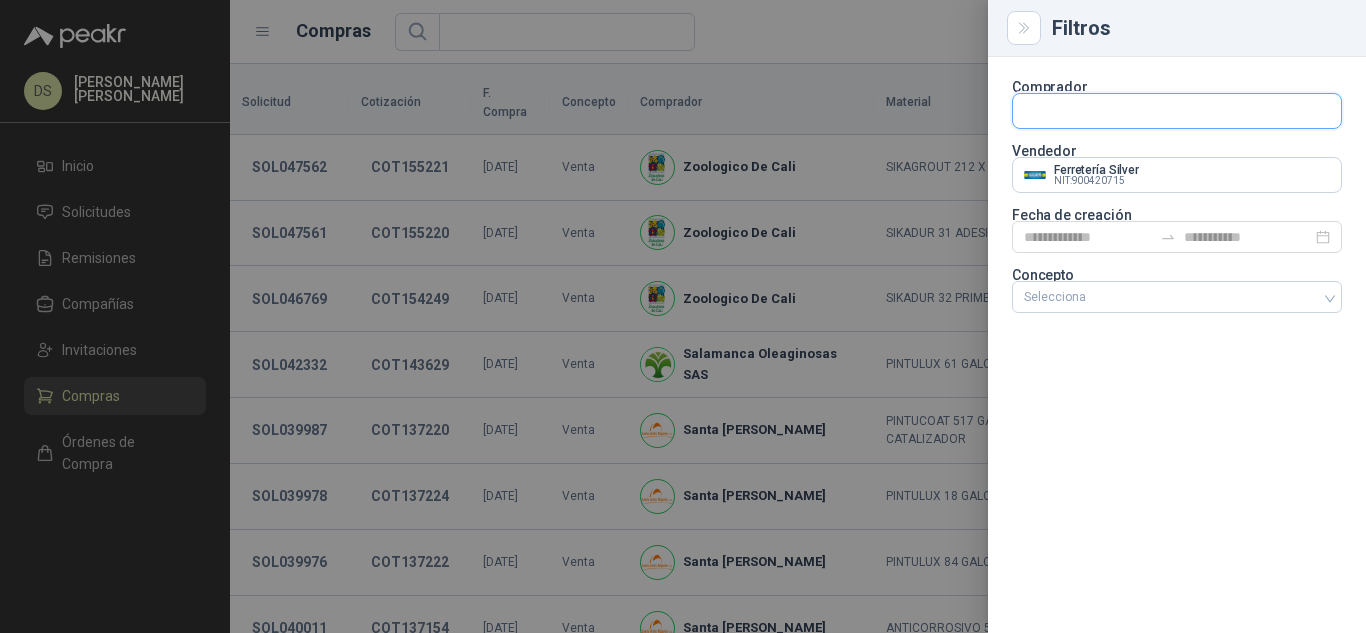 click at bounding box center [1177, 111] 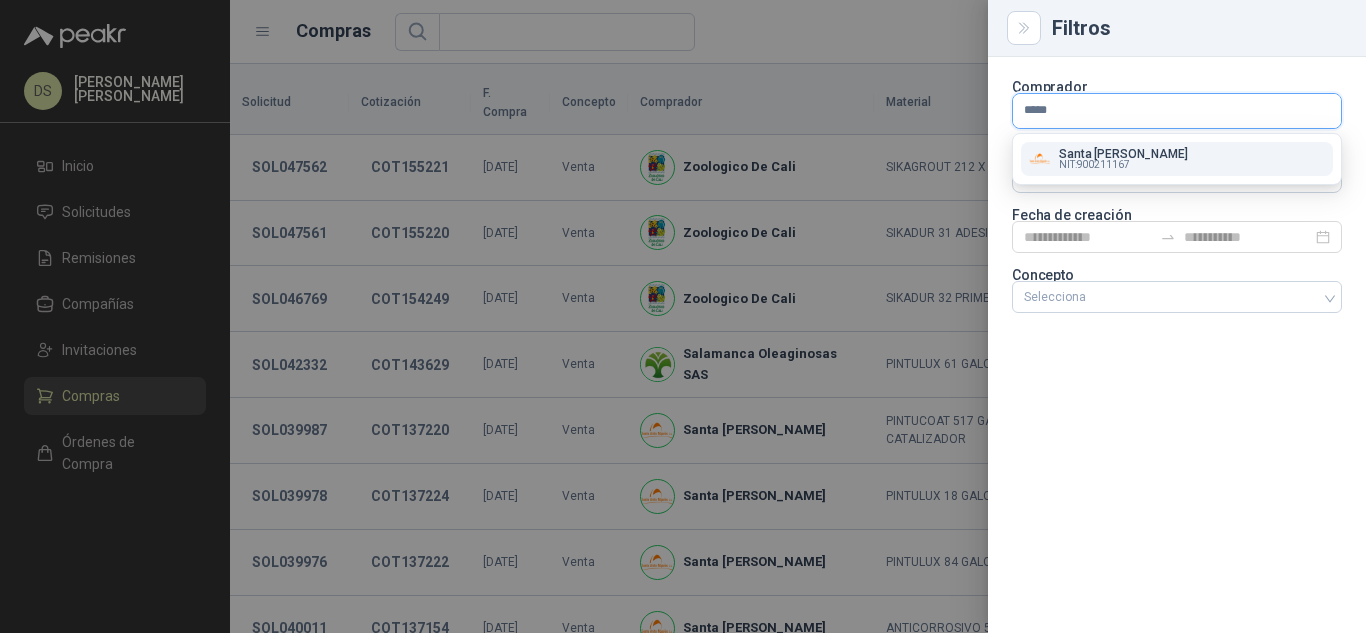 scroll, scrollTop: 0, scrollLeft: 0, axis: both 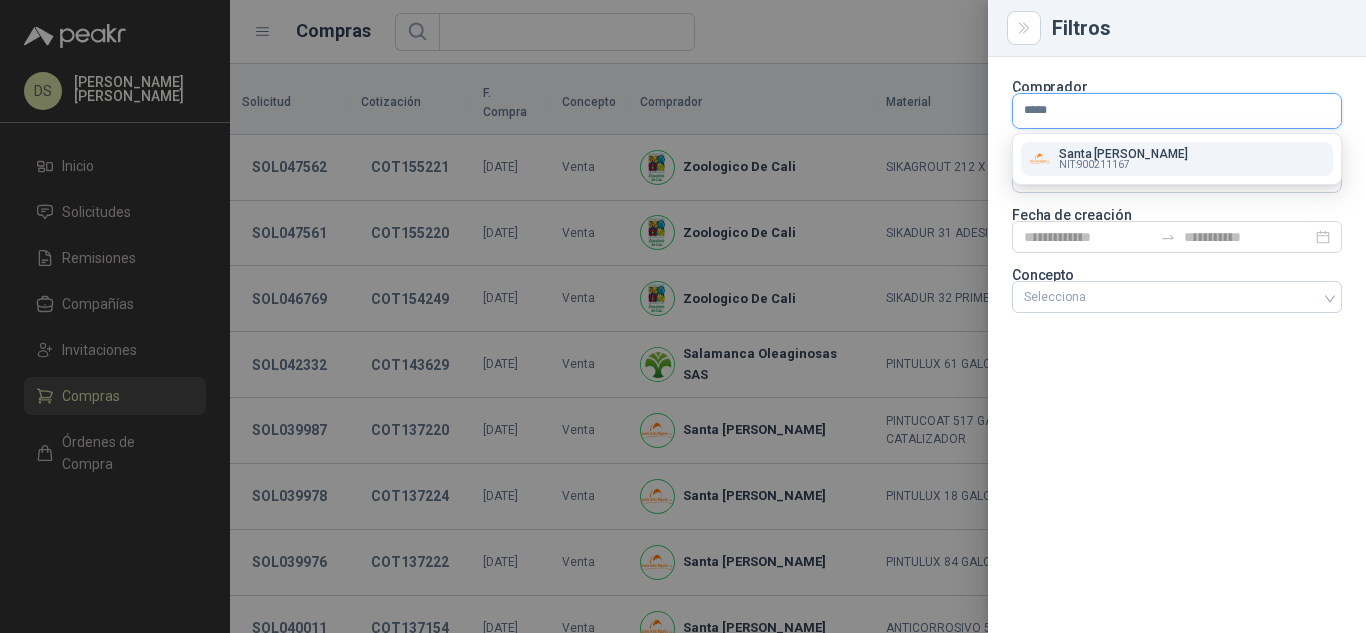 type on "*****" 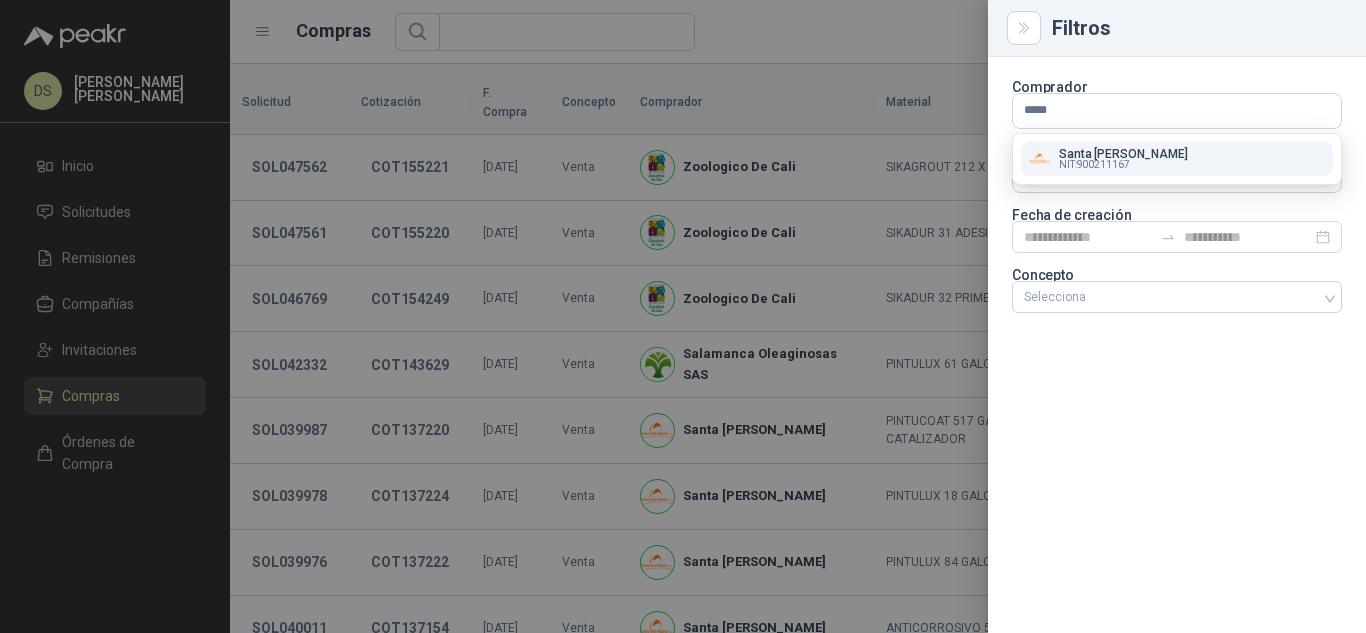 click on "NIT :  900211167" at bounding box center [1094, 165] 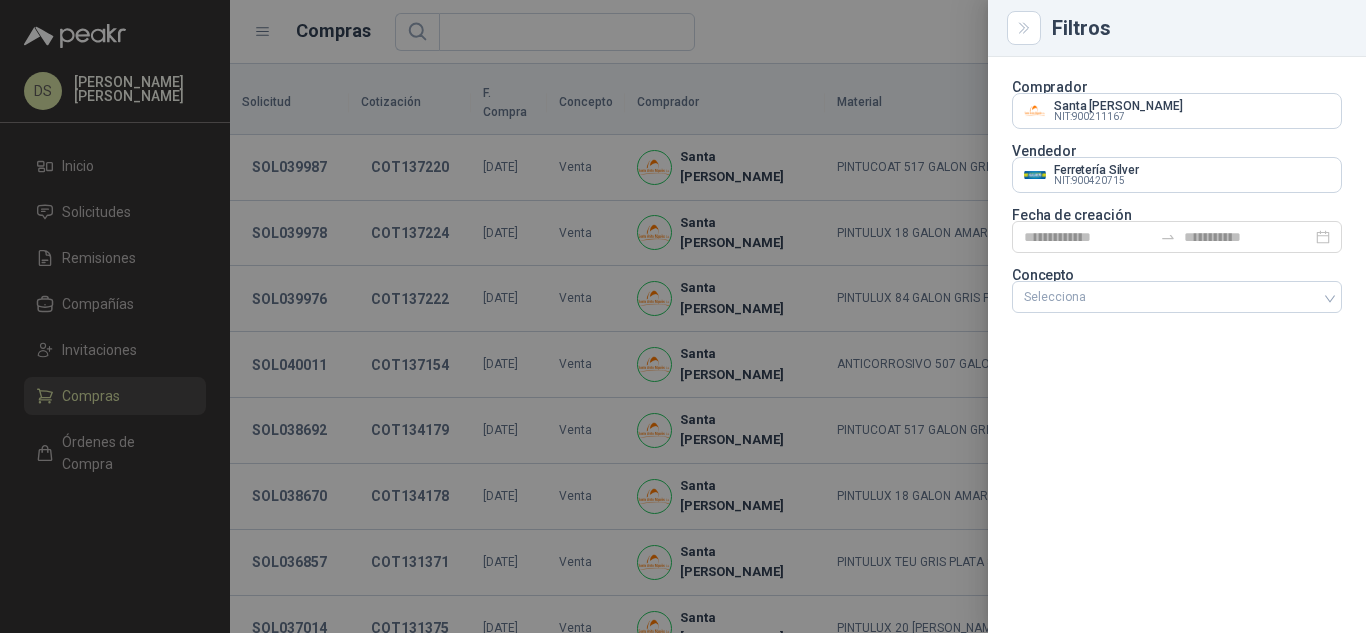 click at bounding box center [683, 316] 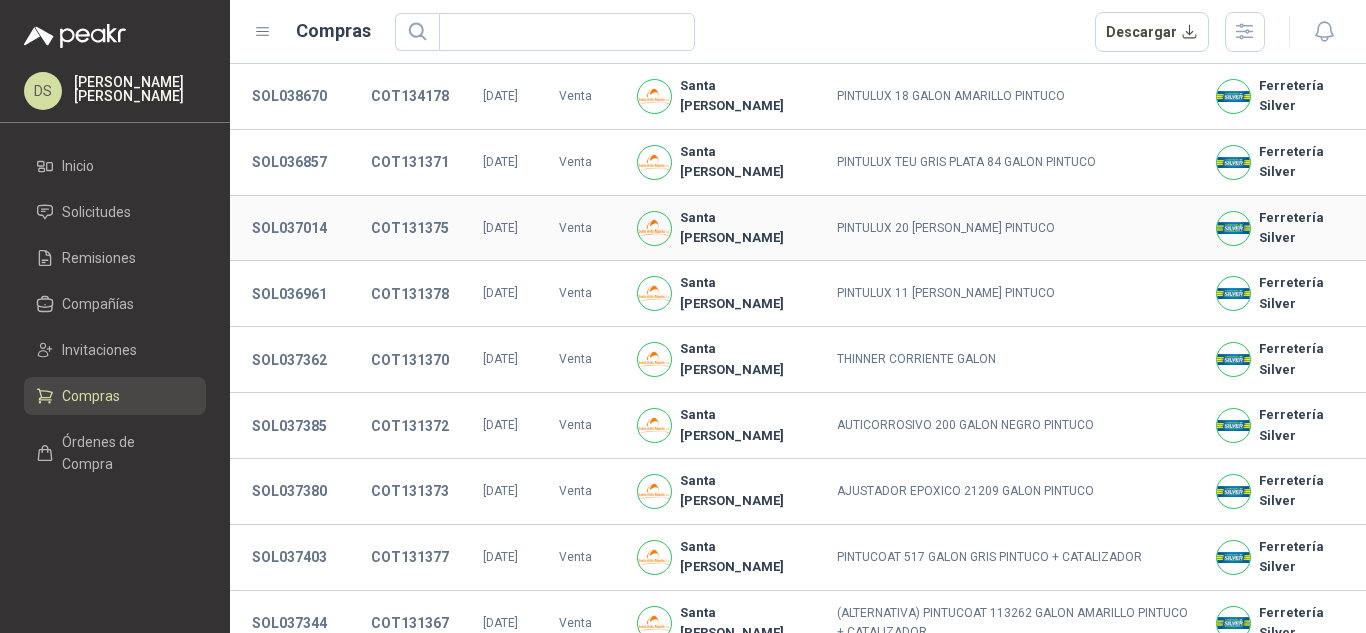 scroll, scrollTop: 533, scrollLeft: 0, axis: vertical 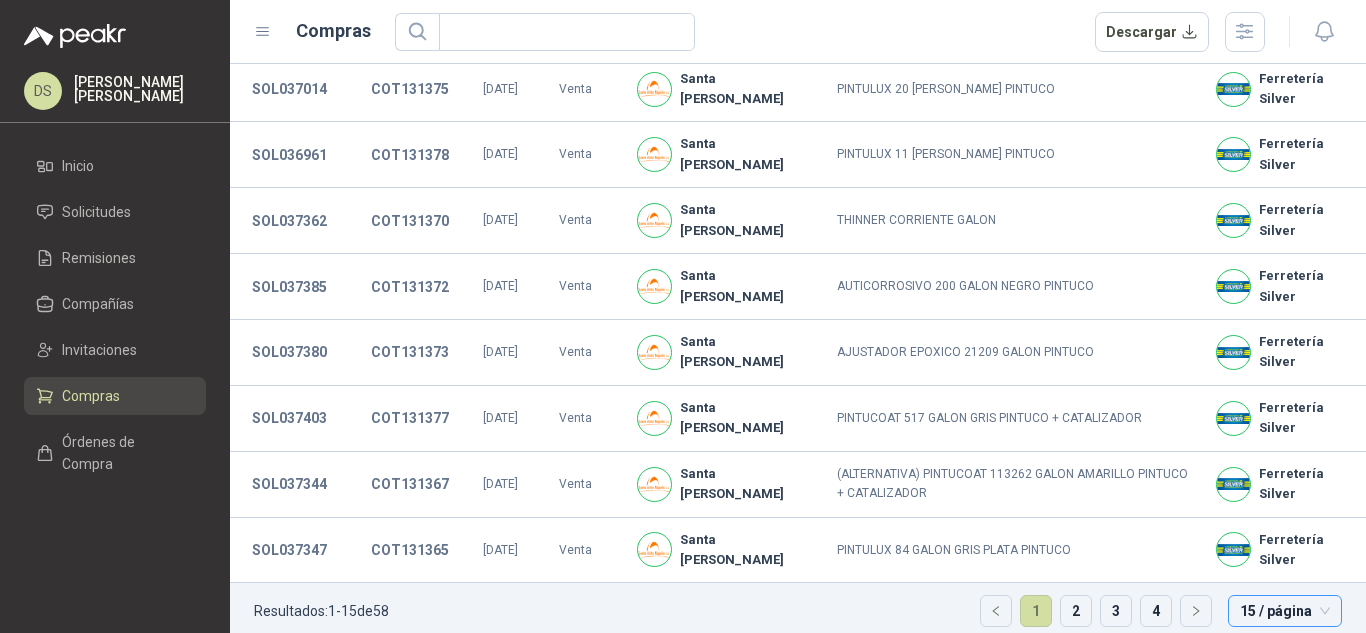 click on "15 / página" at bounding box center [1285, 611] 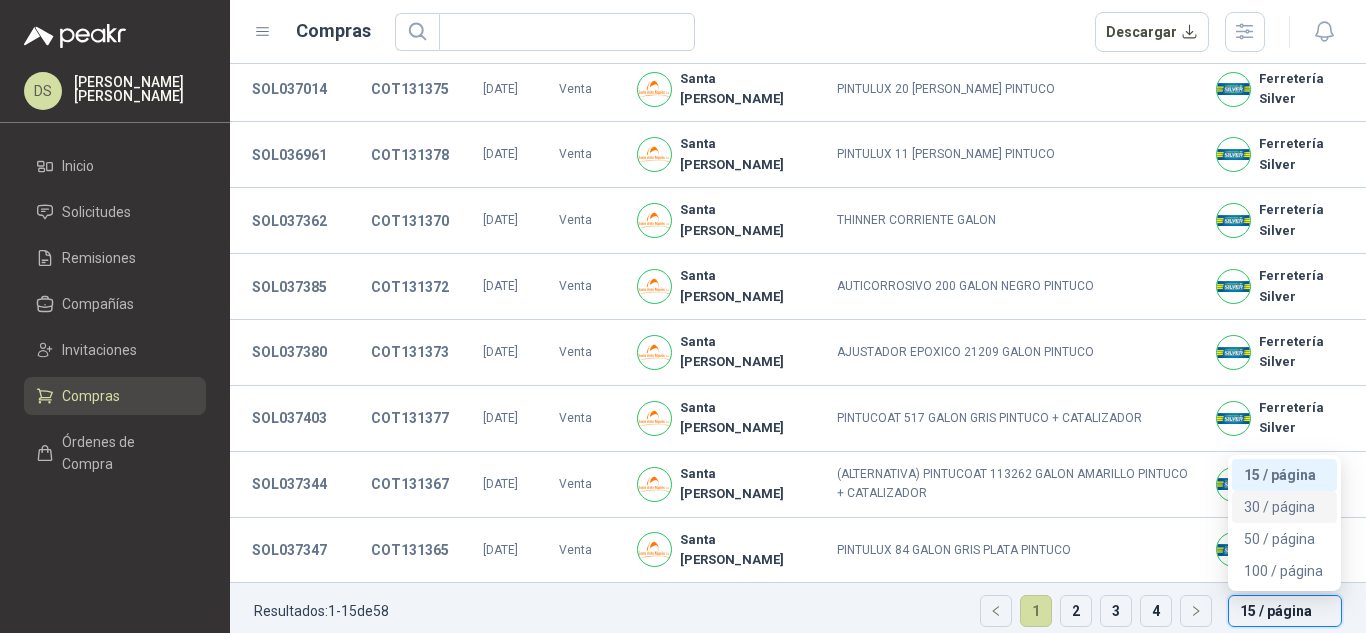 click on "30 / página" at bounding box center [1284, 507] 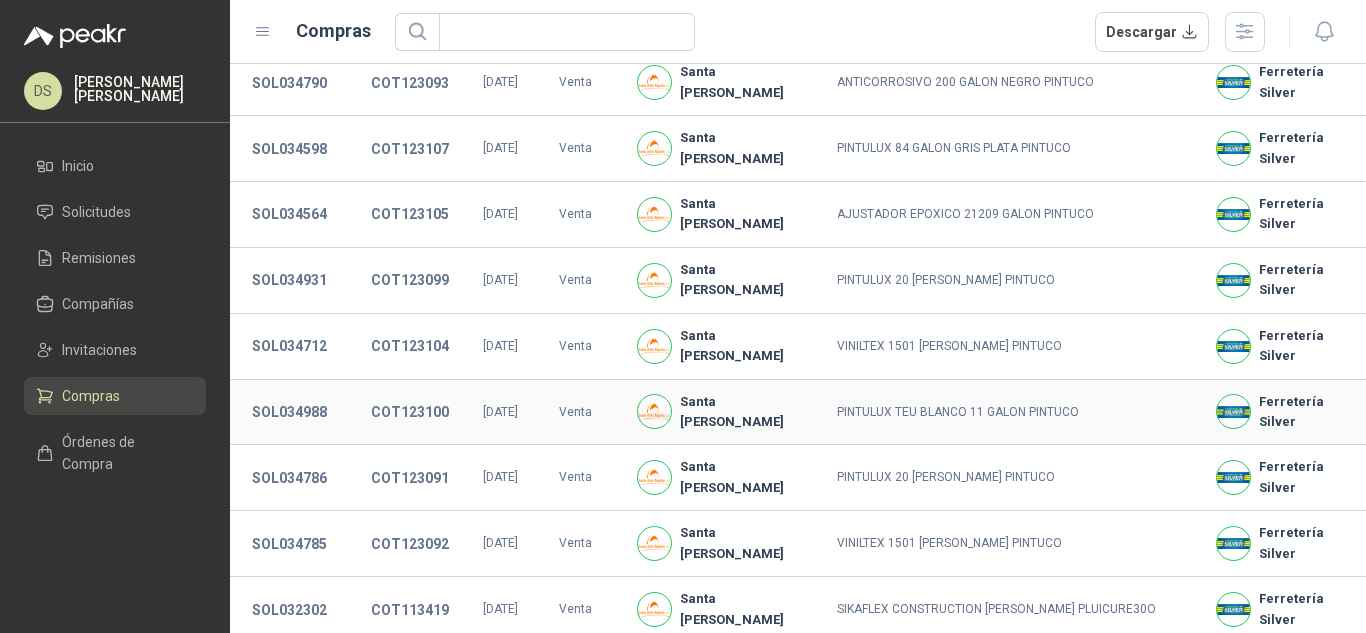scroll, scrollTop: 392, scrollLeft: 0, axis: vertical 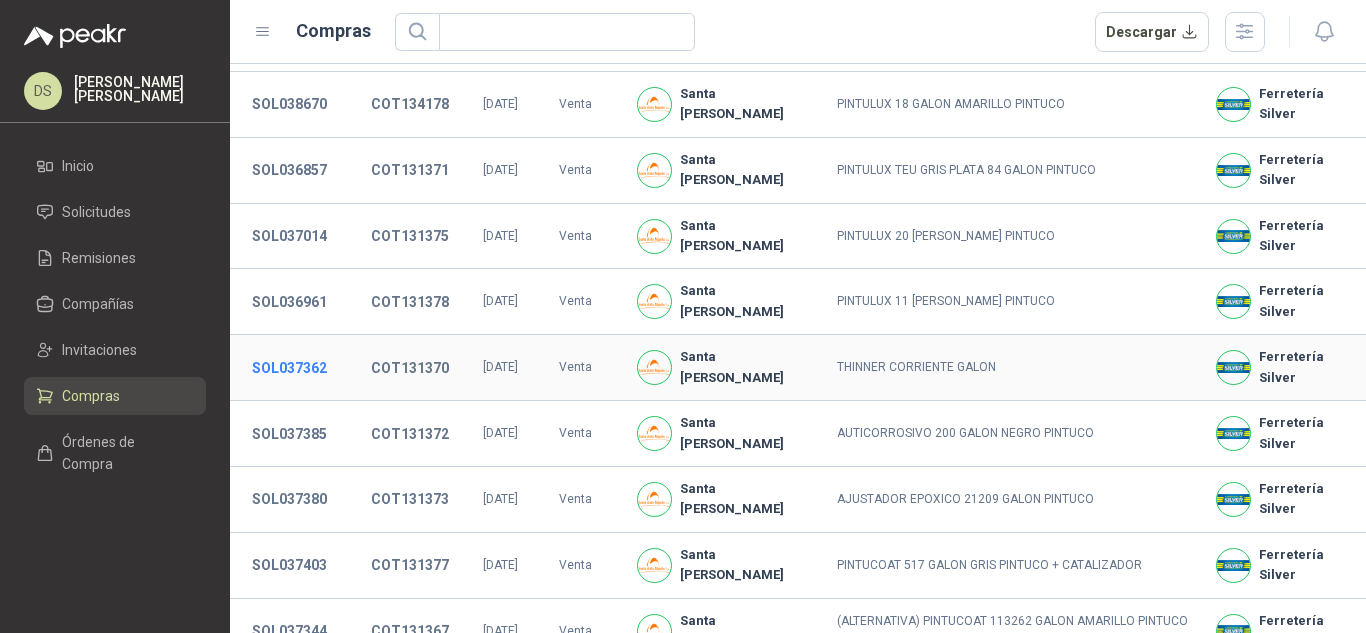 click on "SOL037362" at bounding box center [289, 368] 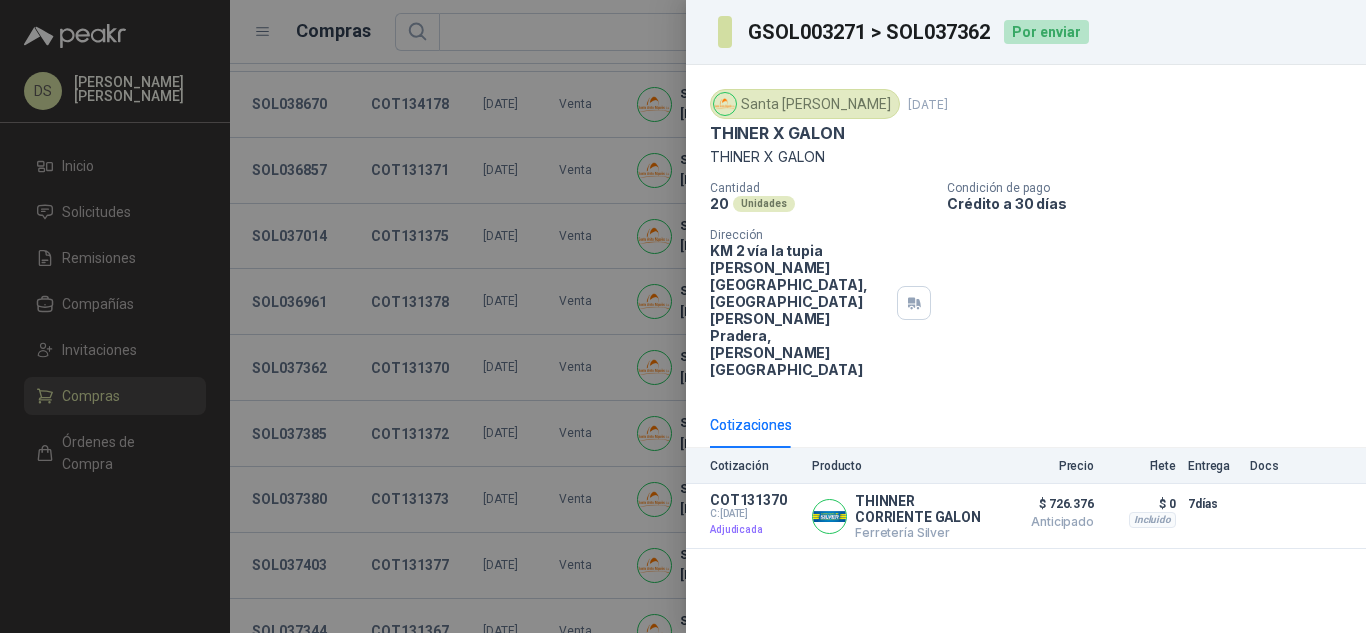 click on "GSOL003271 > SOL037362" at bounding box center [870, 32] 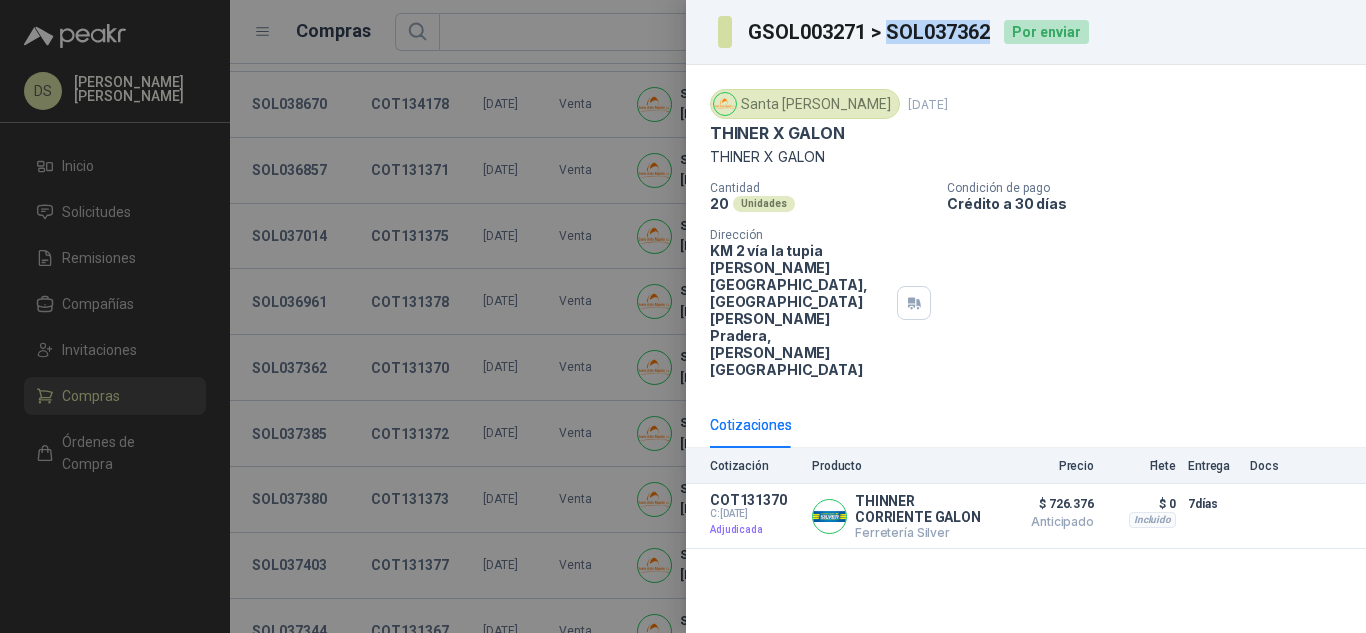 click on "GSOL003271 > SOL037362" at bounding box center [870, 32] 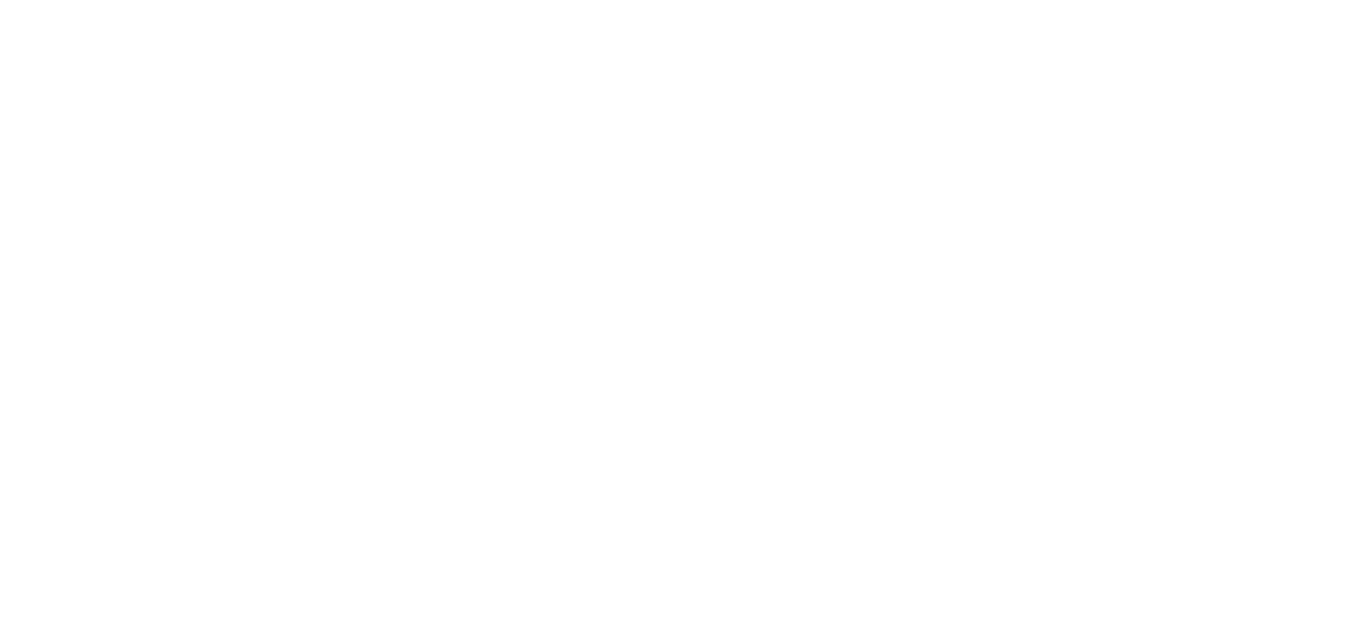 scroll, scrollTop: 0, scrollLeft: 0, axis: both 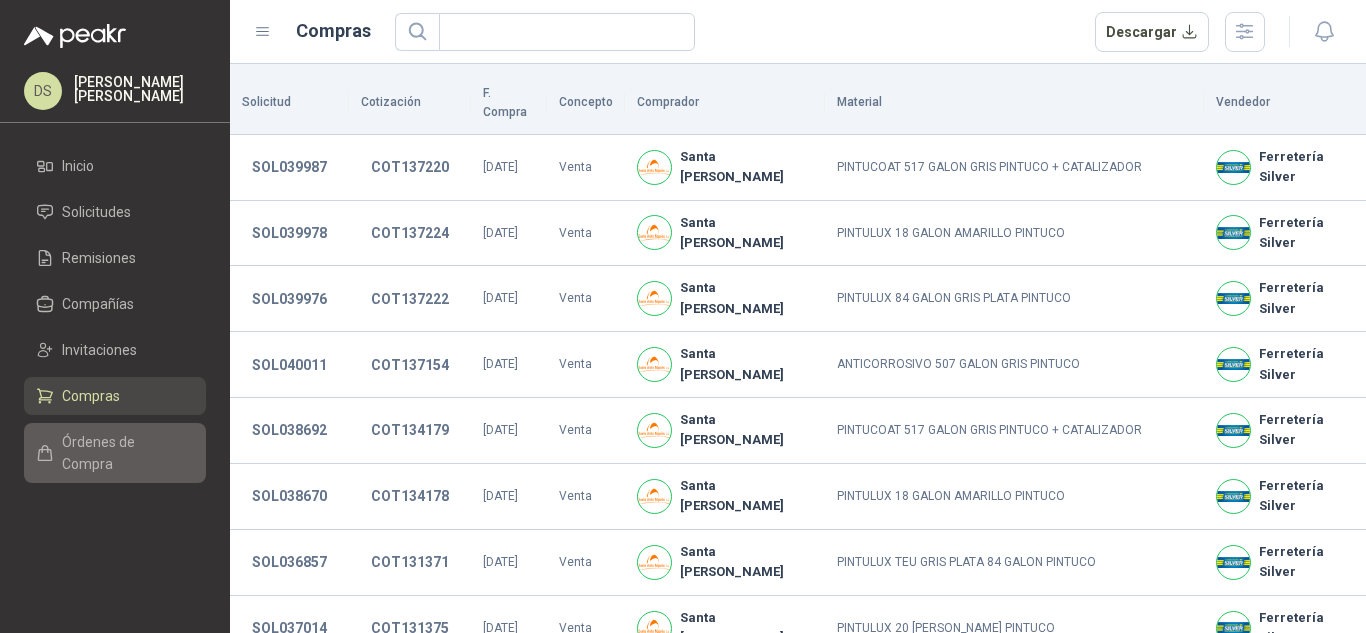 click on "Órdenes de Compra" at bounding box center [124, 453] 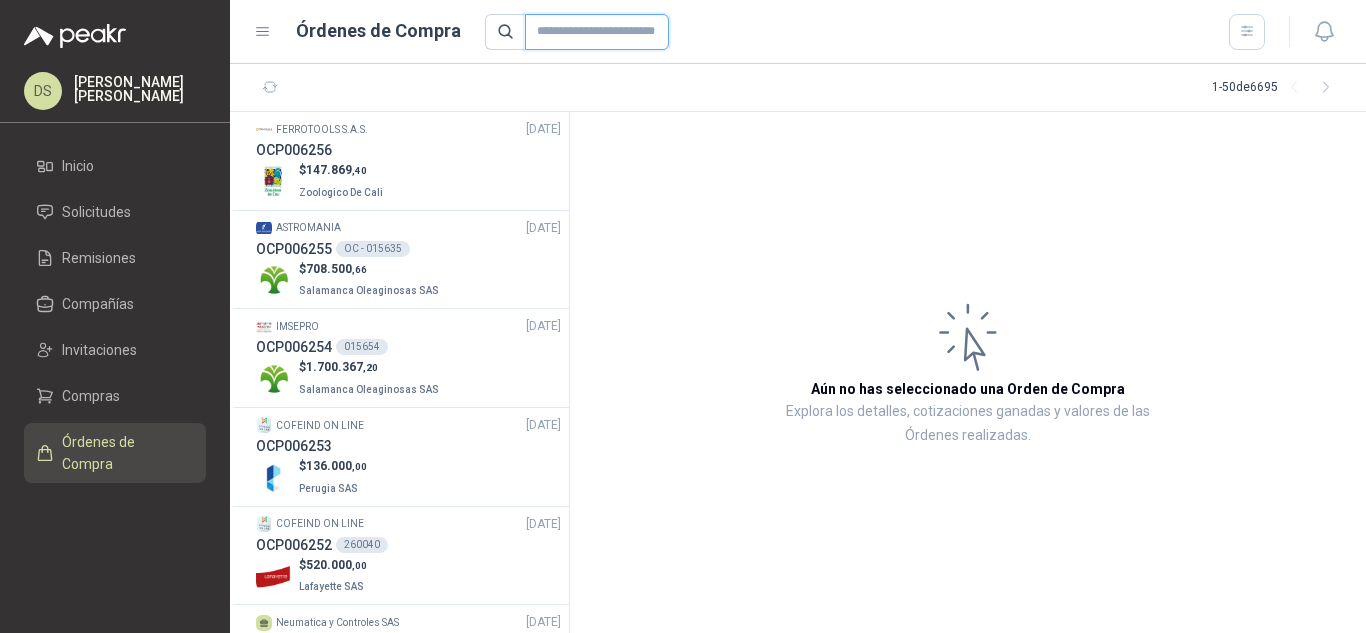 click at bounding box center [597, 32] 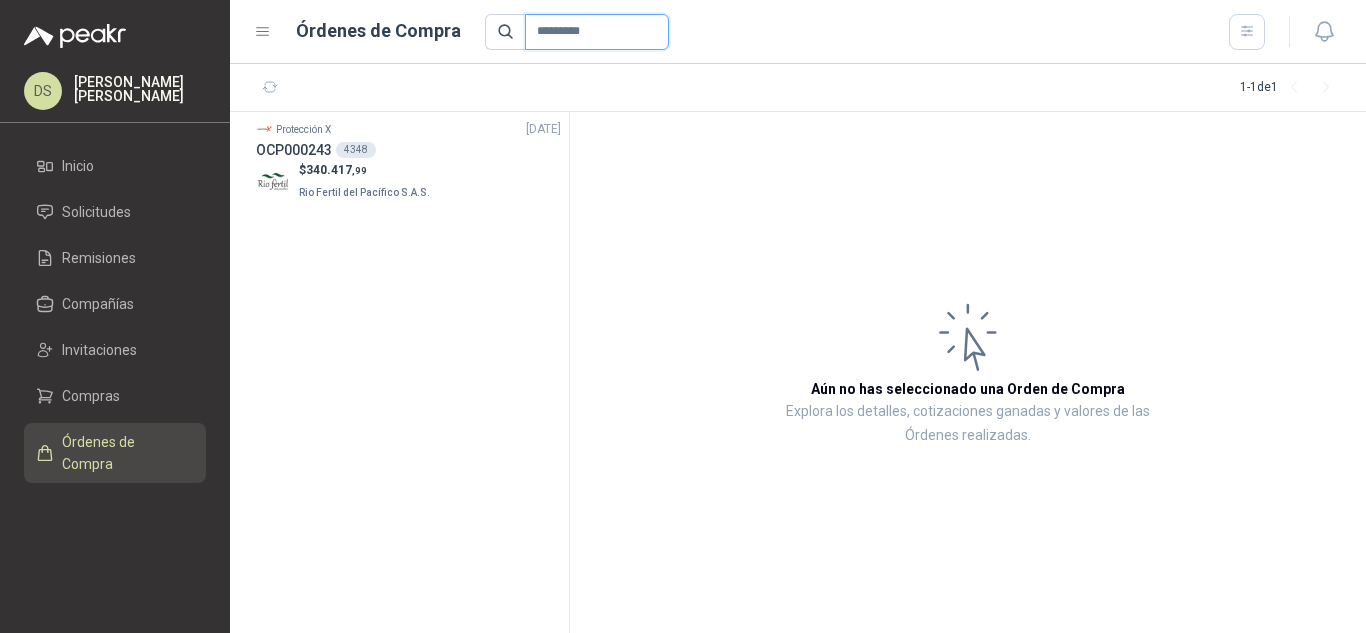 click on "*********" at bounding box center (597, 32) 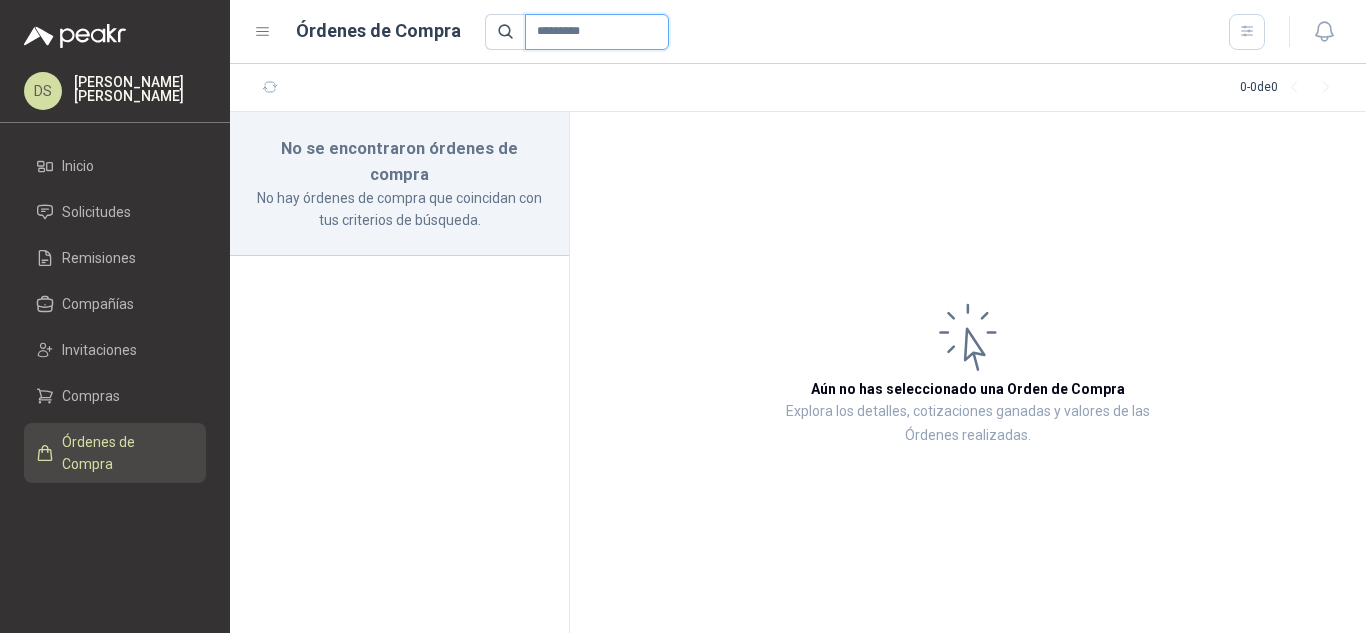 drag, startPoint x: 566, startPoint y: 29, endPoint x: 695, endPoint y: 29, distance: 129 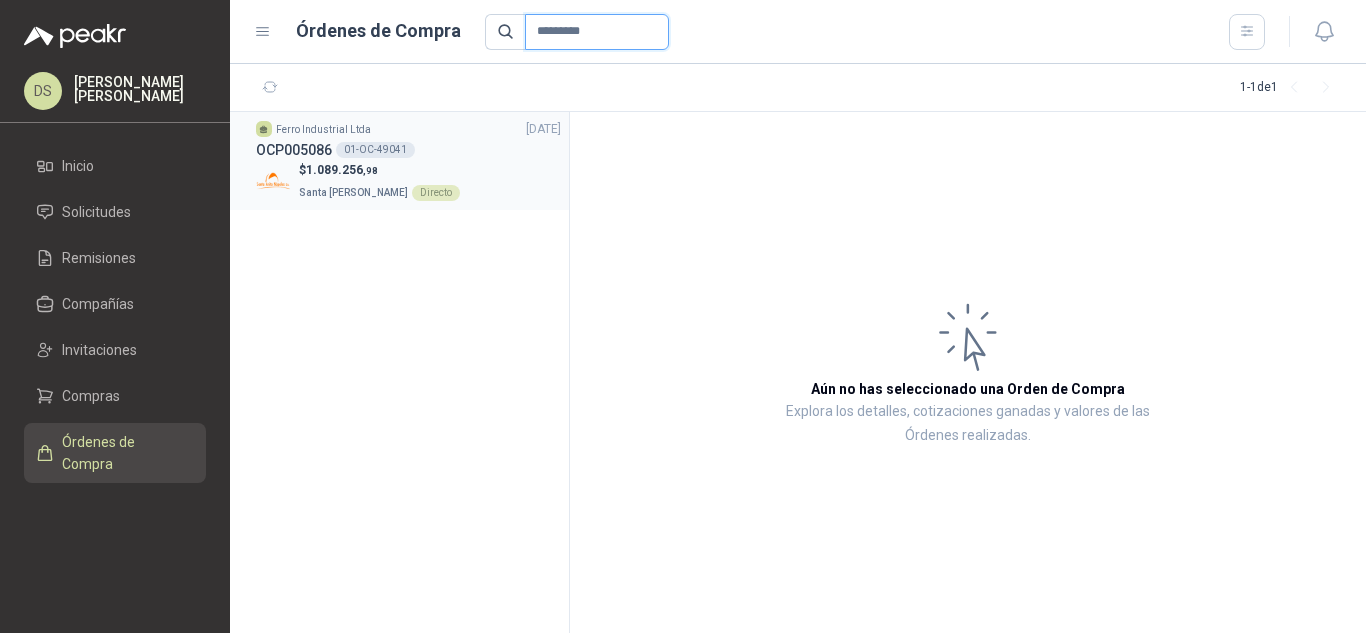 type on "*********" 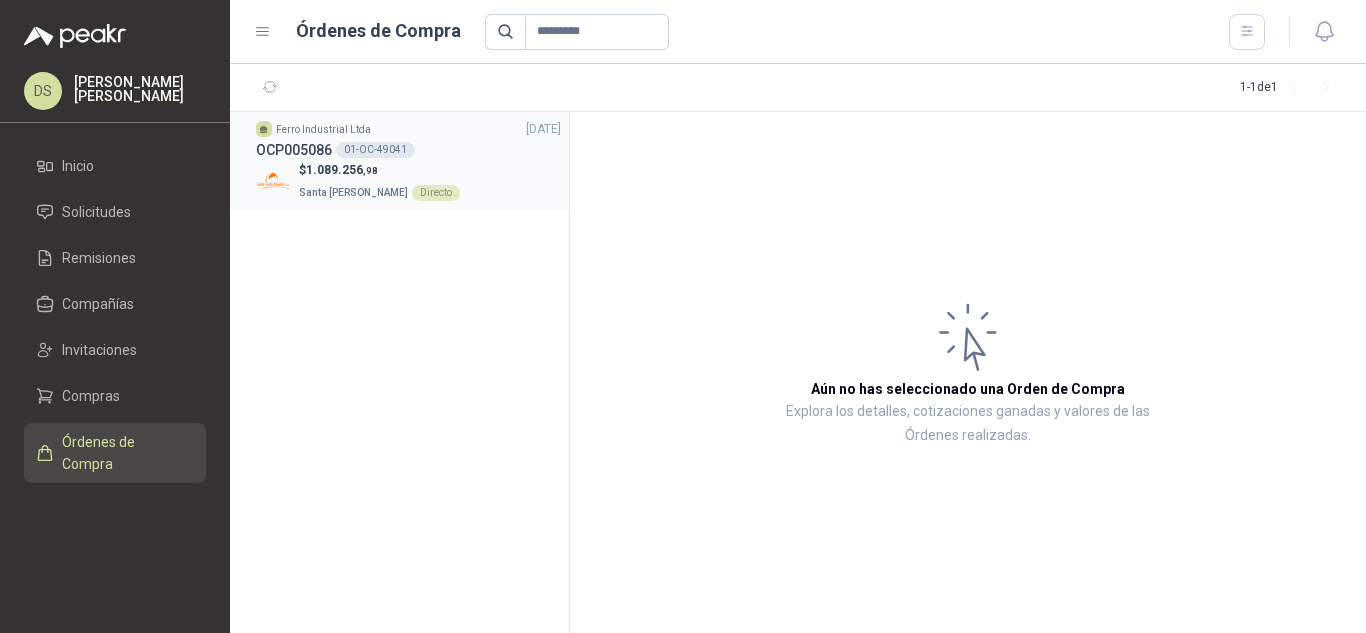 click on "OCP005086 01-OC-49041" at bounding box center [408, 150] 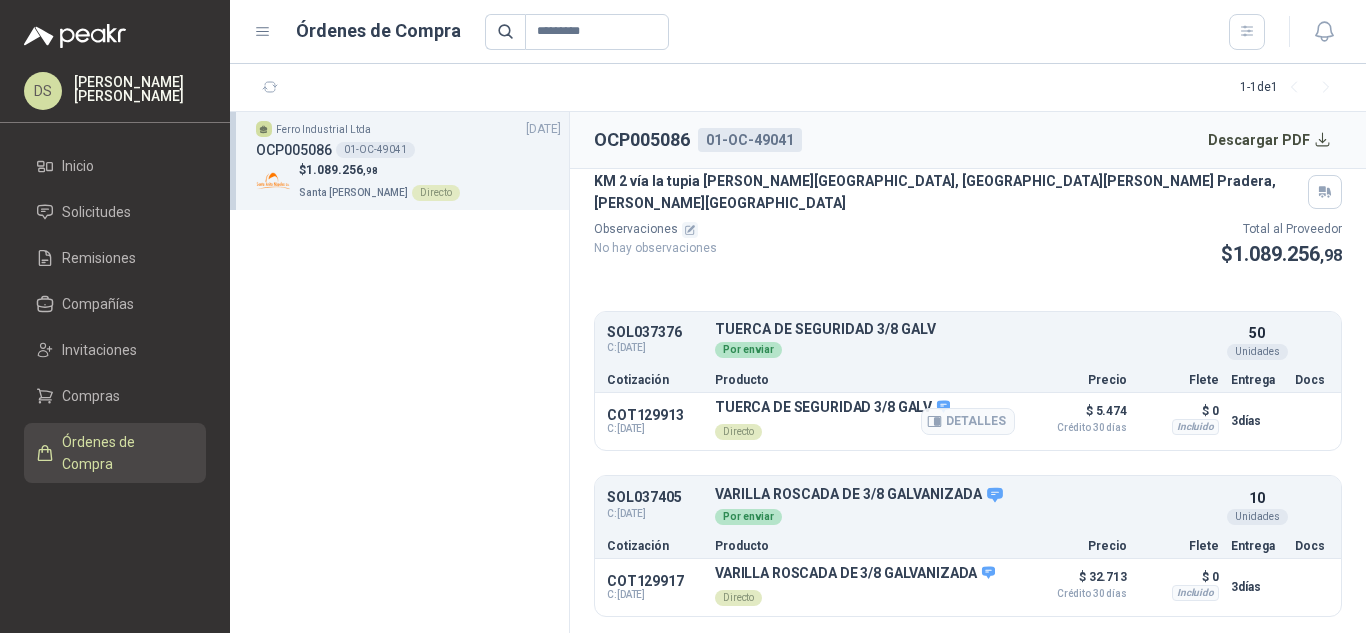 scroll, scrollTop: 0, scrollLeft: 0, axis: both 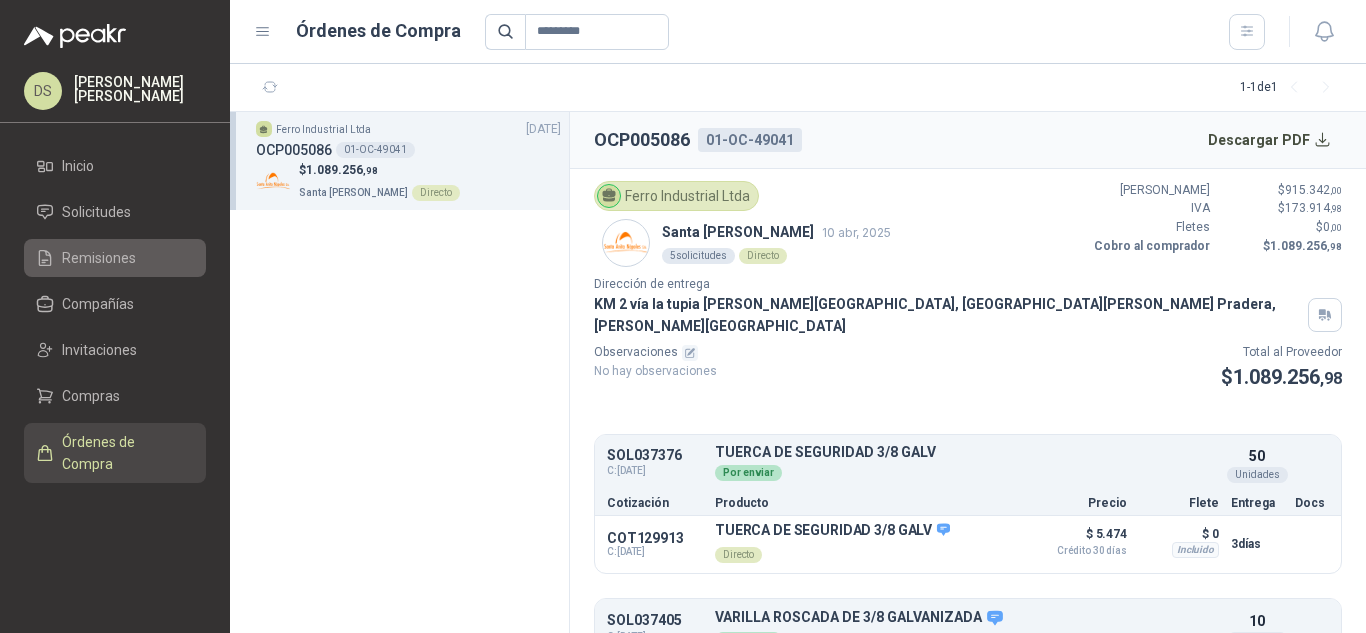 click on "Remisiones" at bounding box center [115, 258] 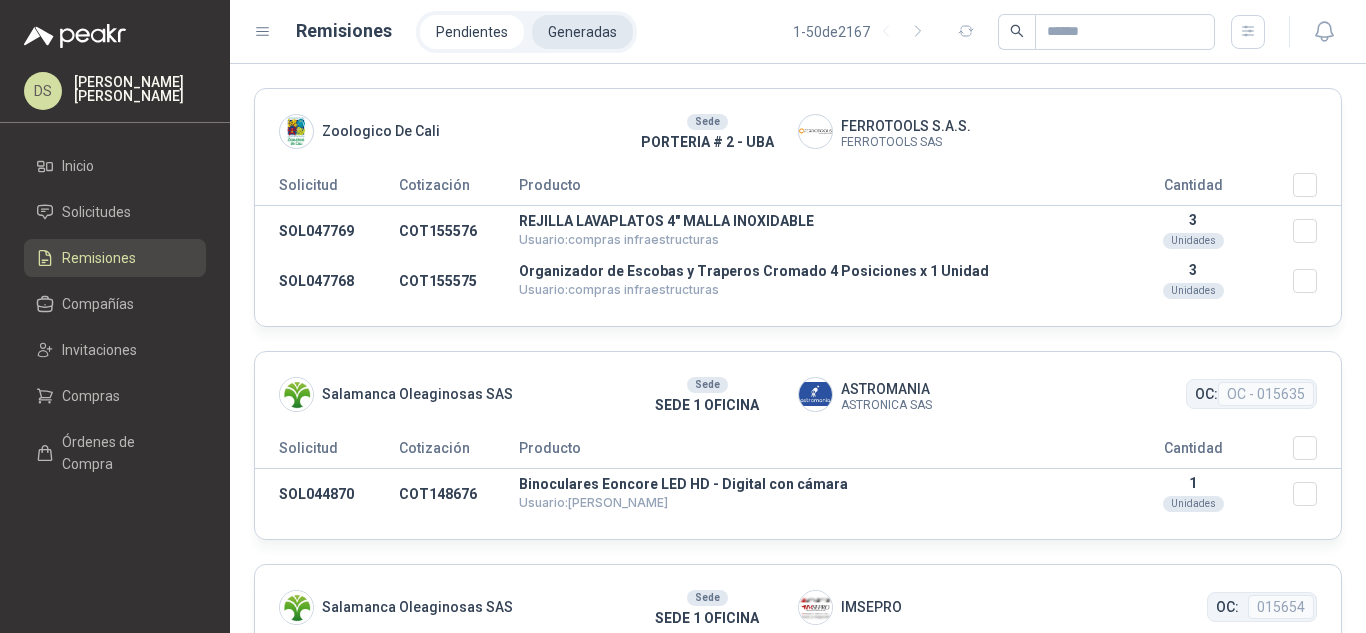 click on "Generadas" at bounding box center [582, 32] 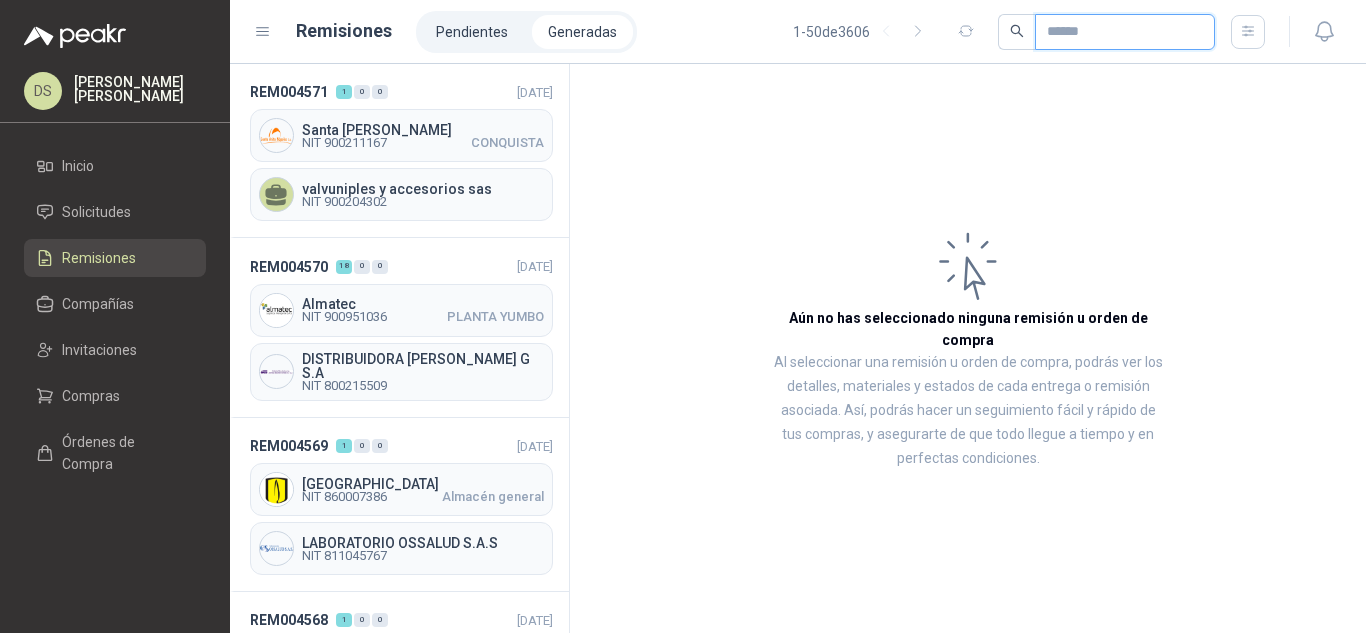 click at bounding box center [1117, 32] 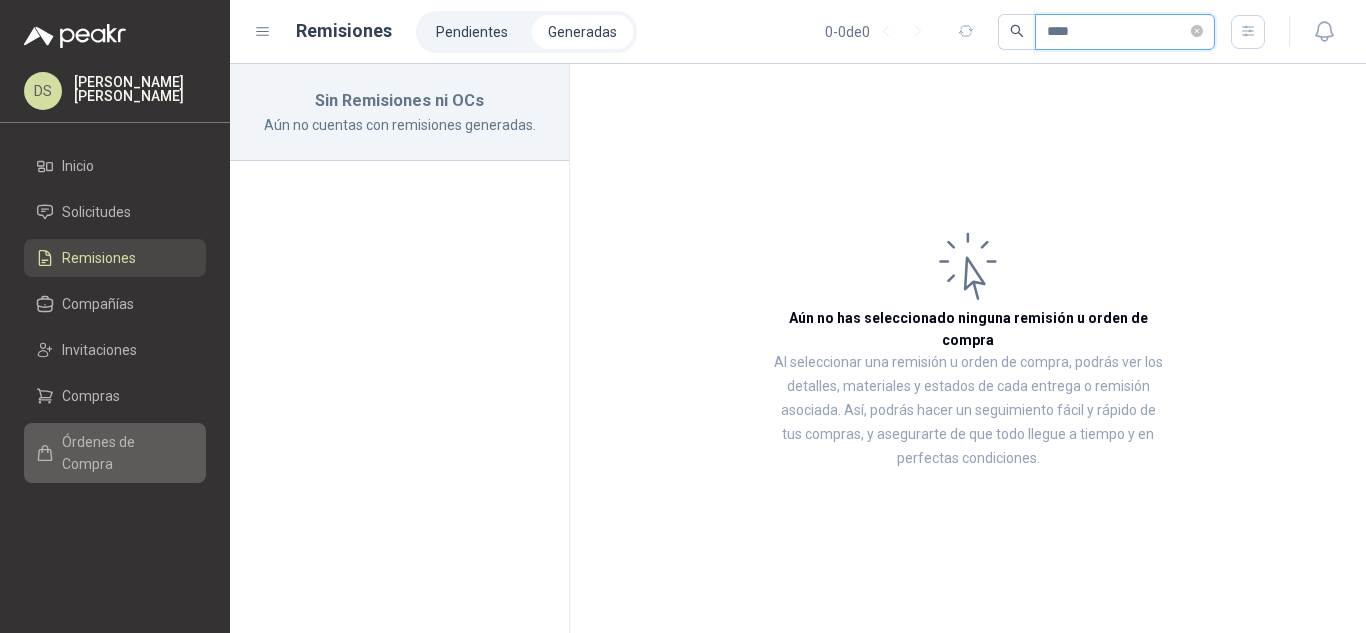 type on "****" 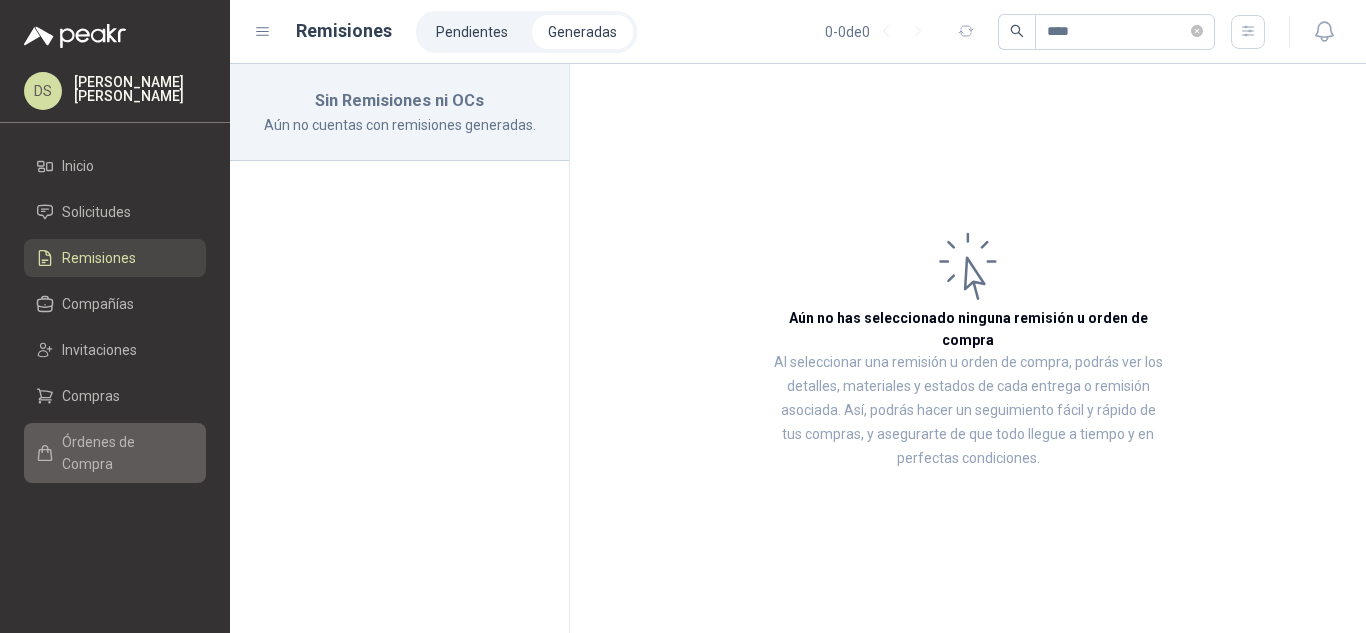 click on "Órdenes de Compra" at bounding box center (124, 453) 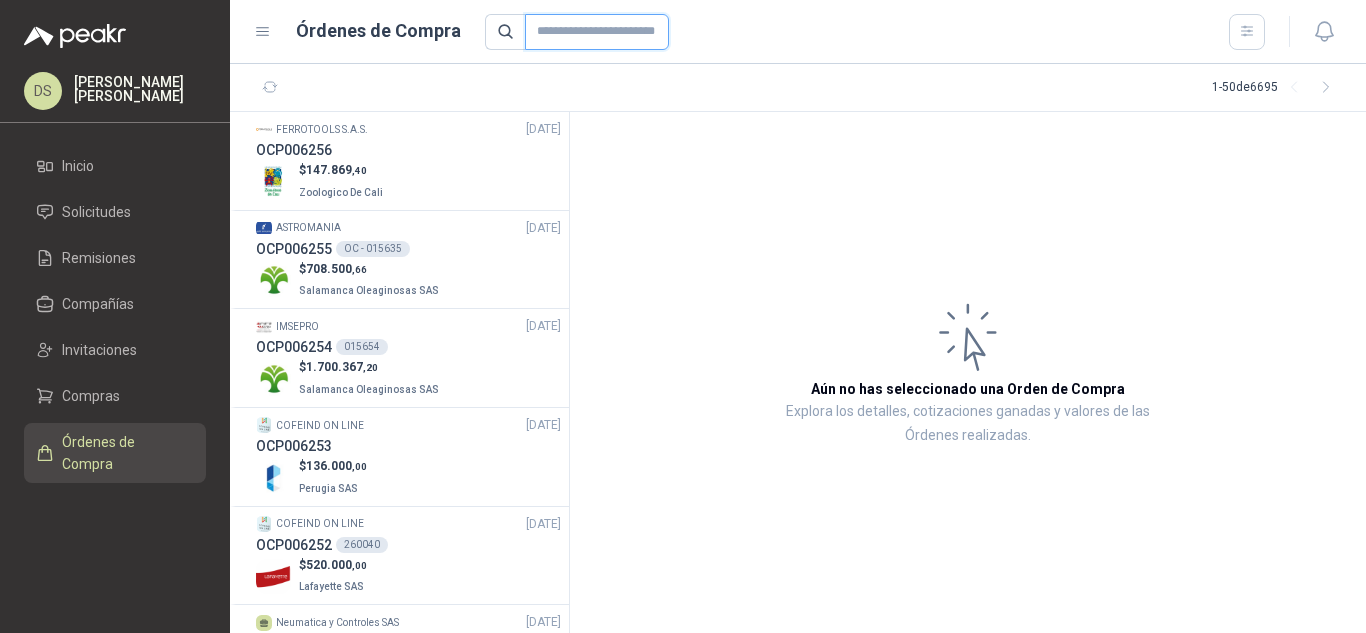 click at bounding box center (597, 32) 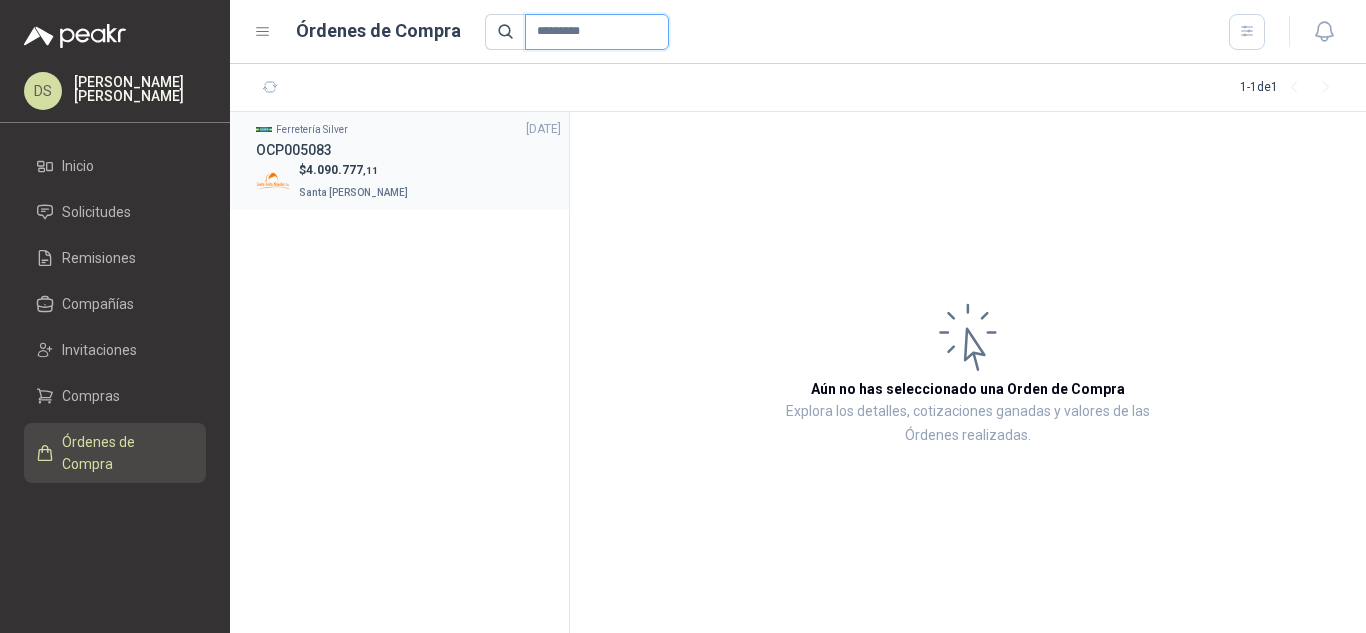 type on "*********" 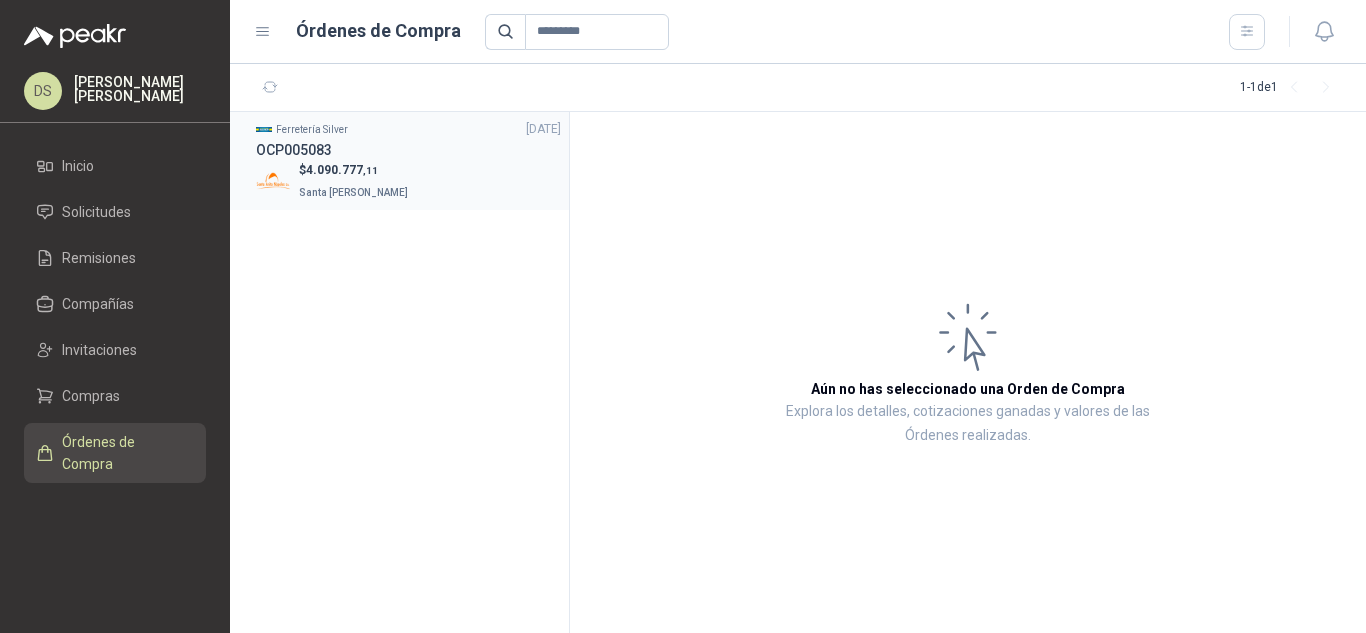 click on "OCP005083" at bounding box center (408, 150) 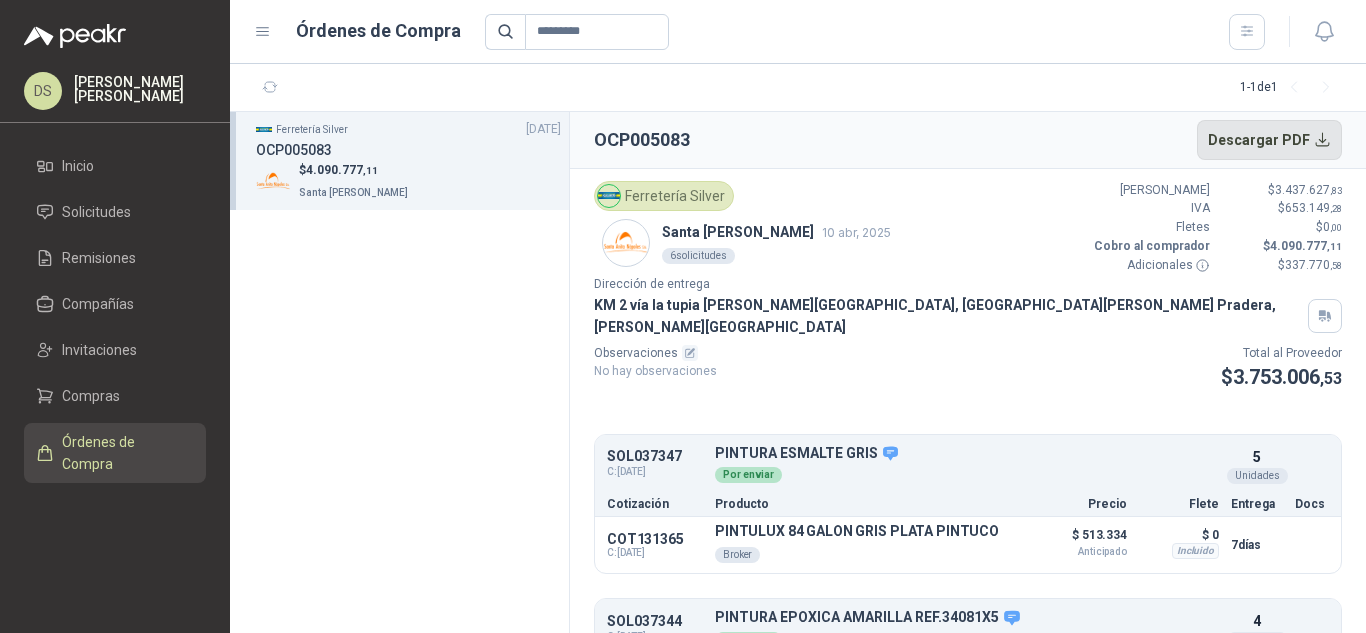 click on "Descargar PDF" at bounding box center [1270, 140] 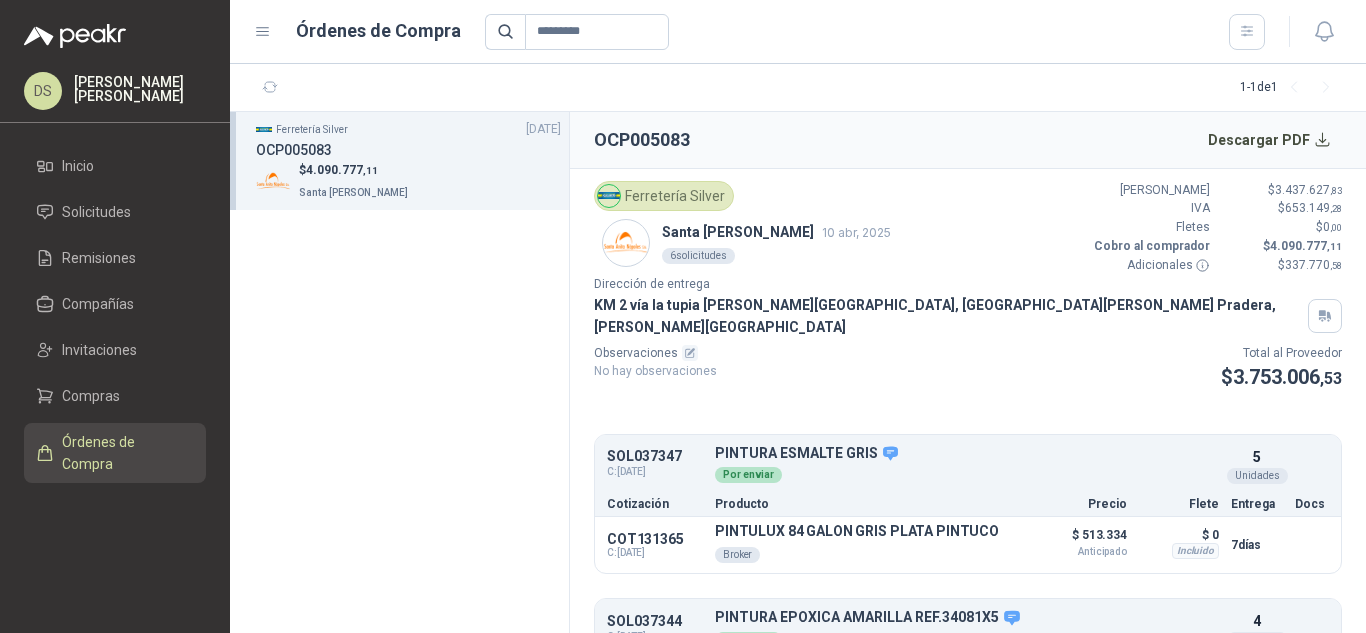 click on "OCP005083" at bounding box center [408, 150] 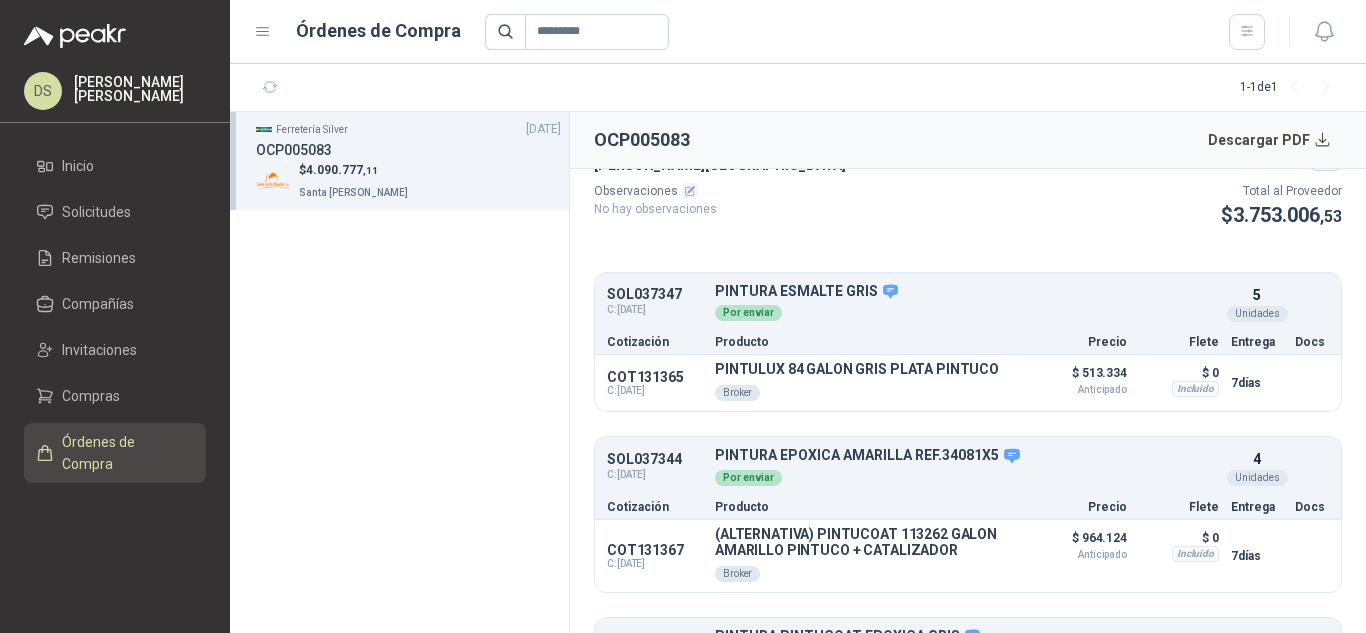 scroll, scrollTop: 40, scrollLeft: 0, axis: vertical 